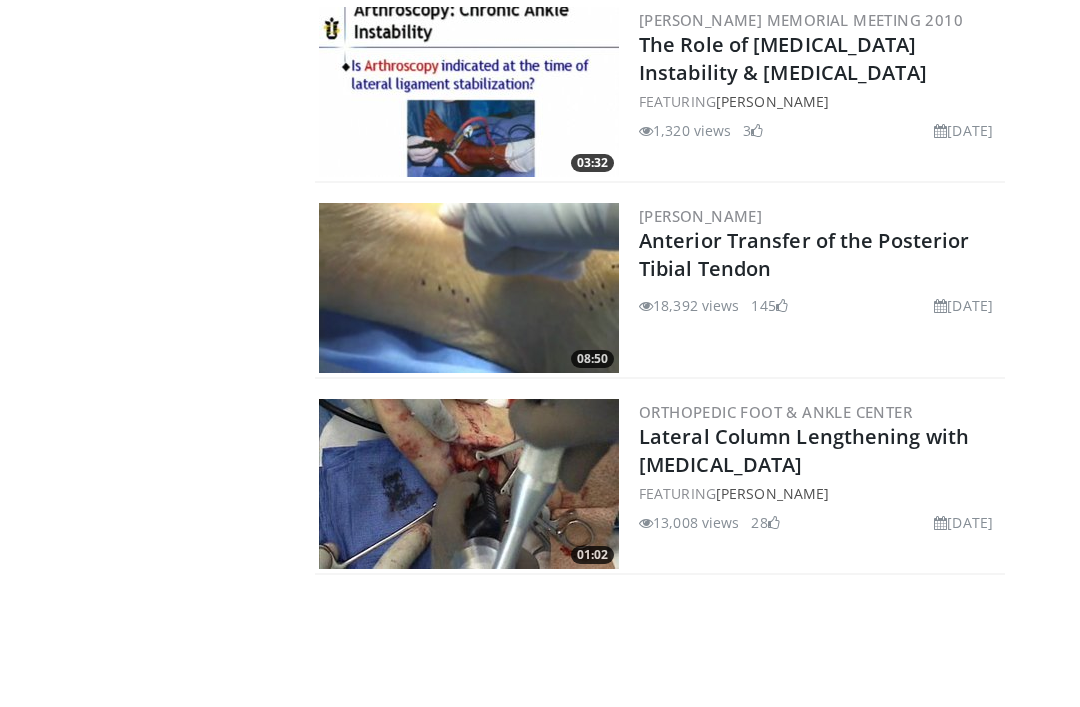 scroll, scrollTop: 2599, scrollLeft: 0, axis: vertical 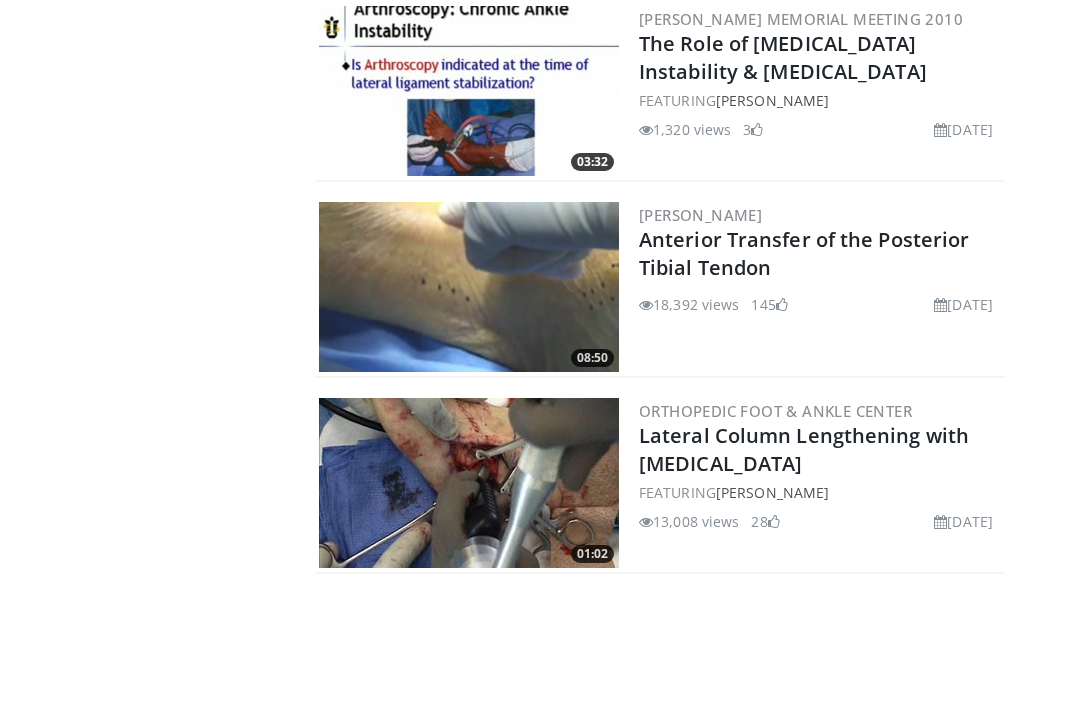 click at bounding box center (469, 288) 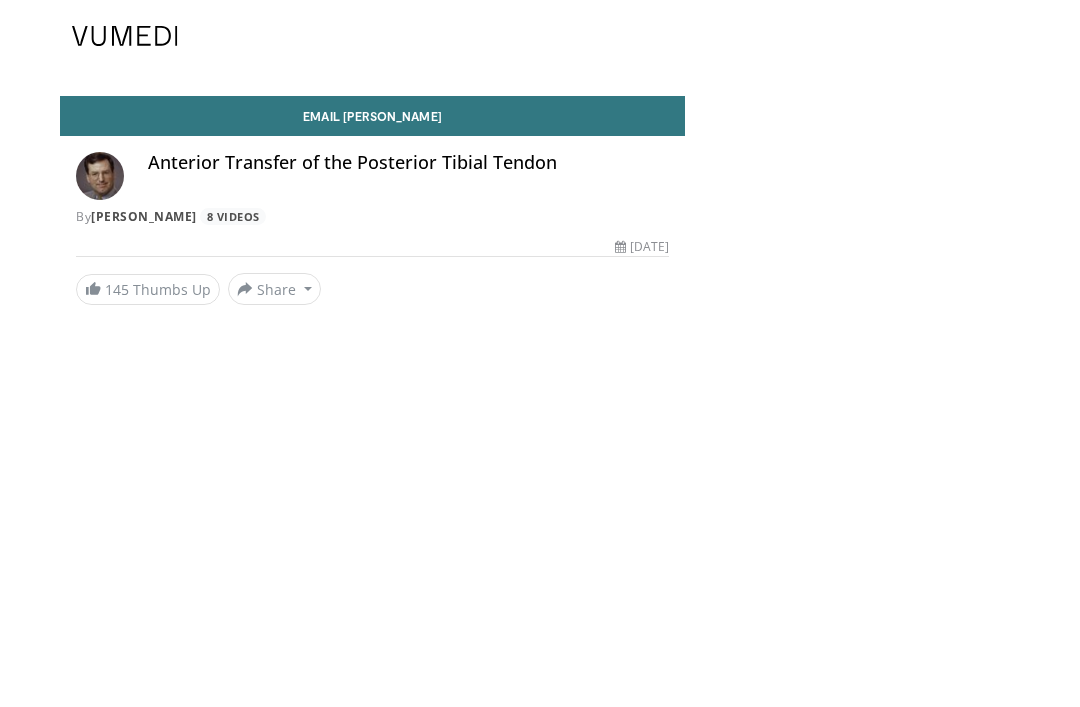 scroll, scrollTop: 0, scrollLeft: 0, axis: both 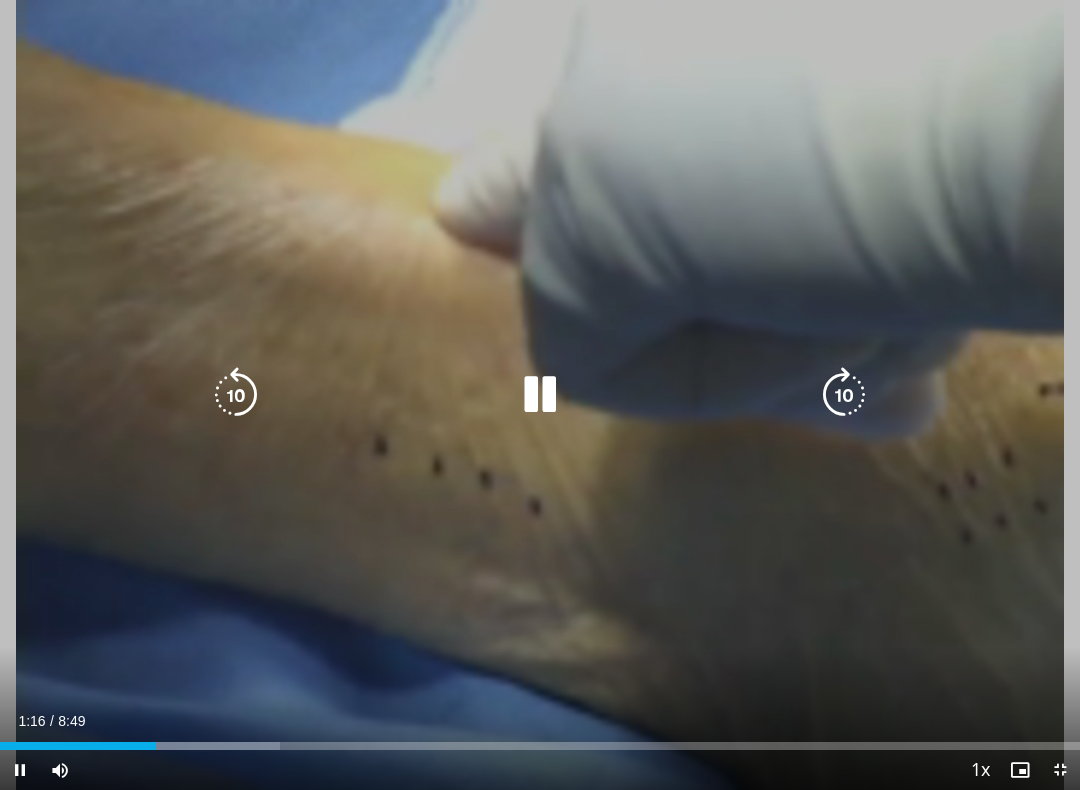 click at bounding box center (540, 395) 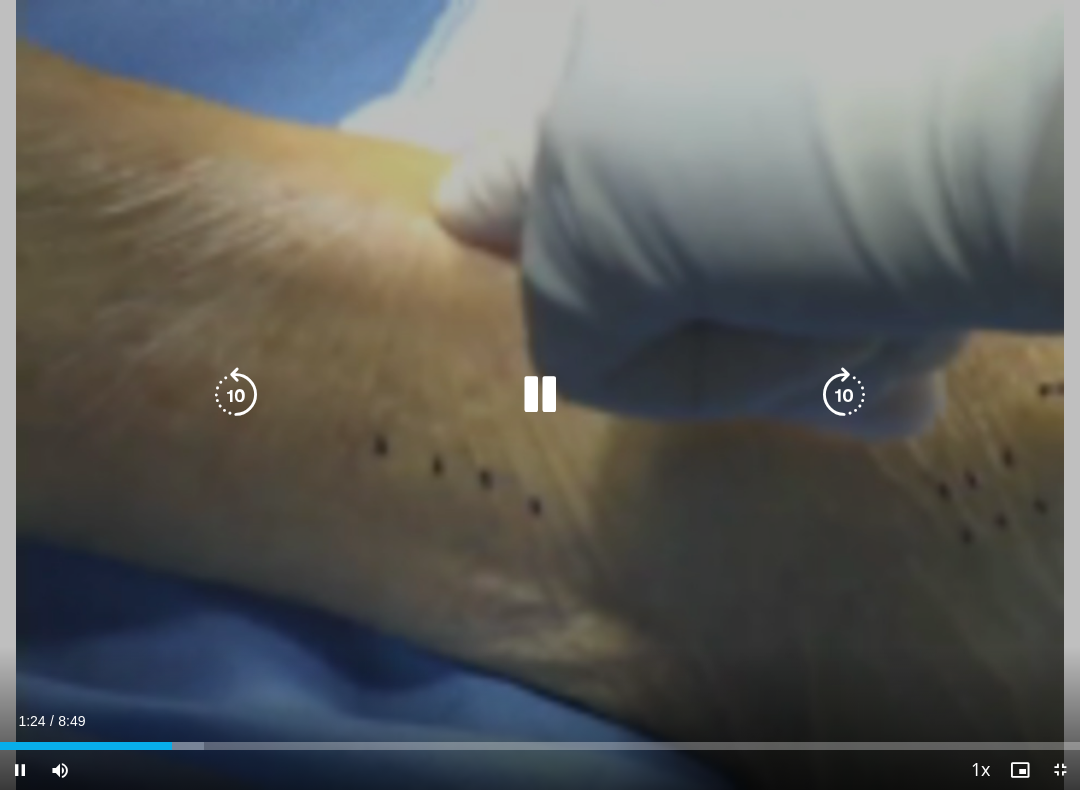 click on "10 seconds
Tap to unmute" at bounding box center [540, 395] 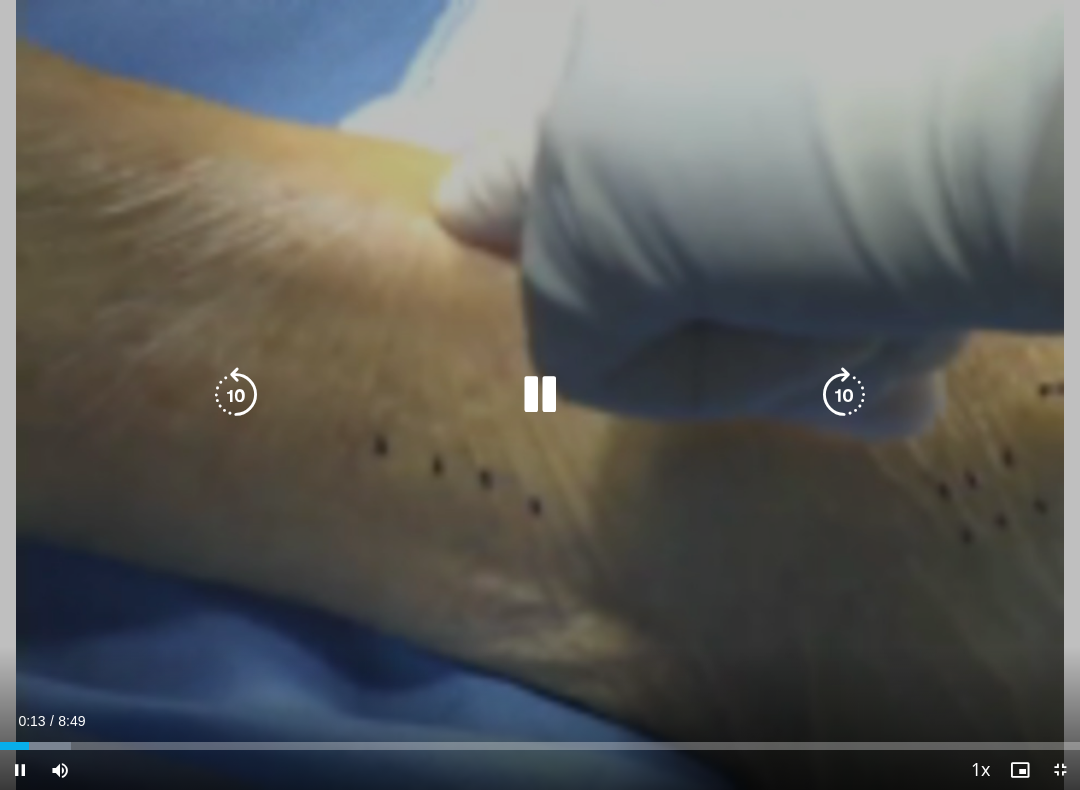 click at bounding box center (540, 395) 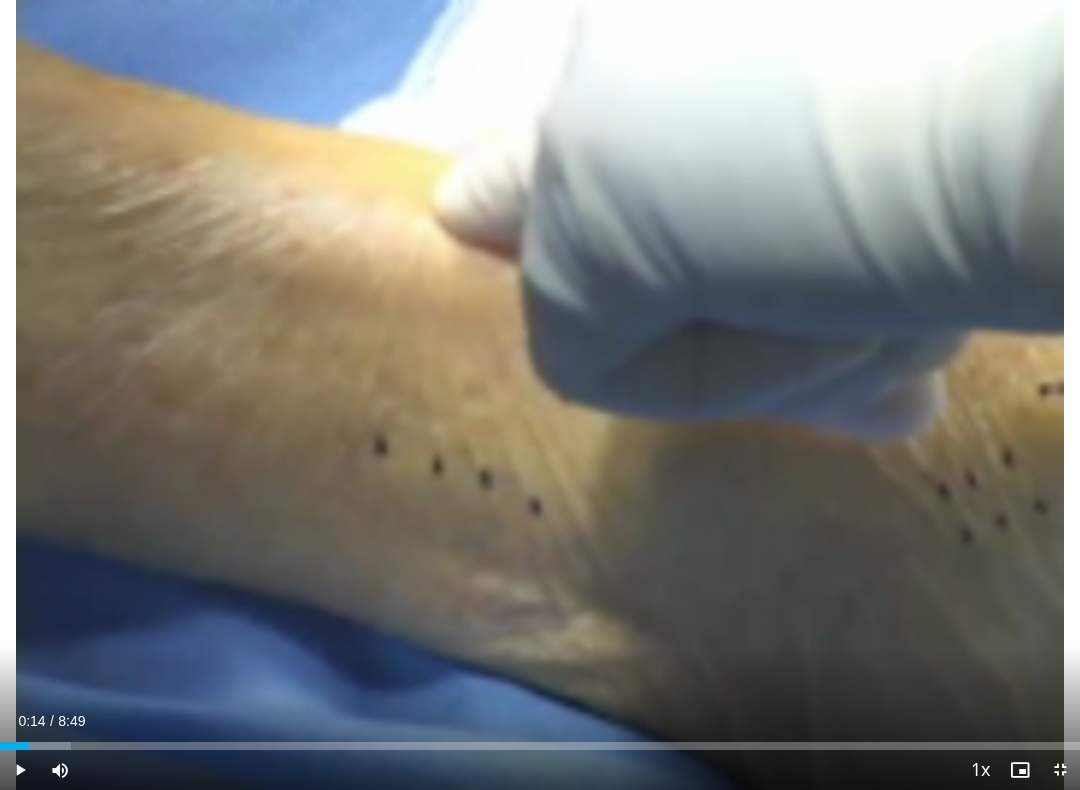 click on "10 seconds
Tap to unmute" at bounding box center (540, 395) 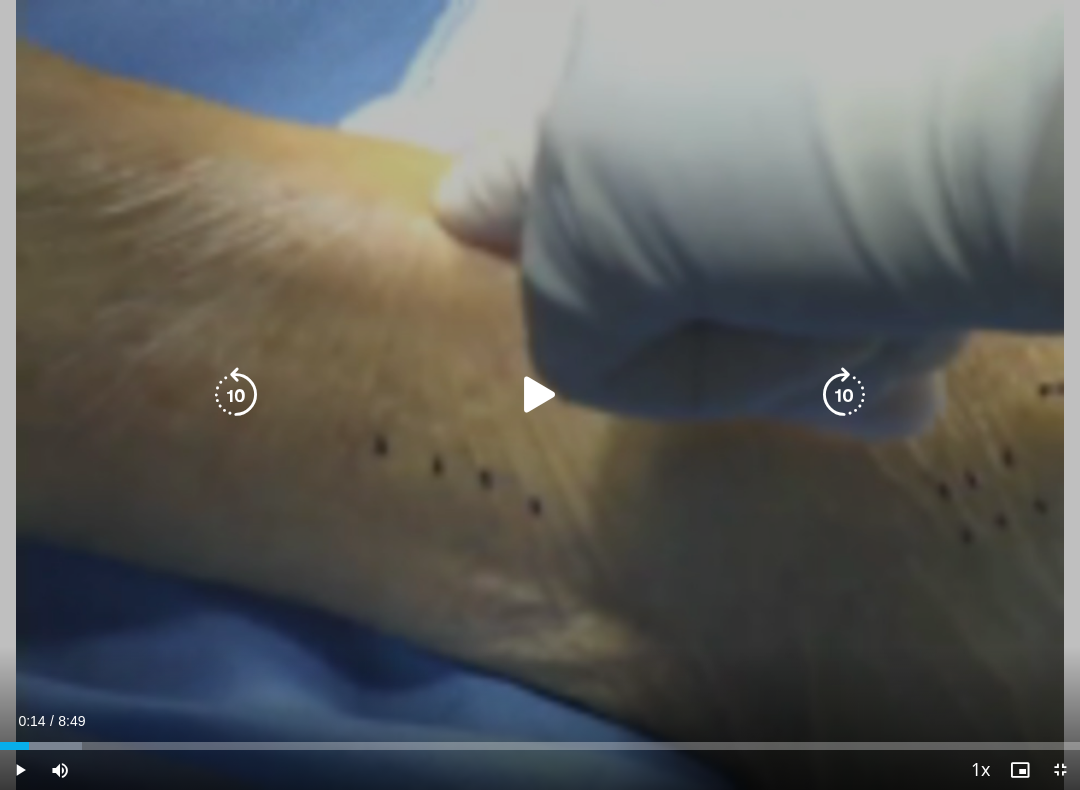 click at bounding box center [540, 395] 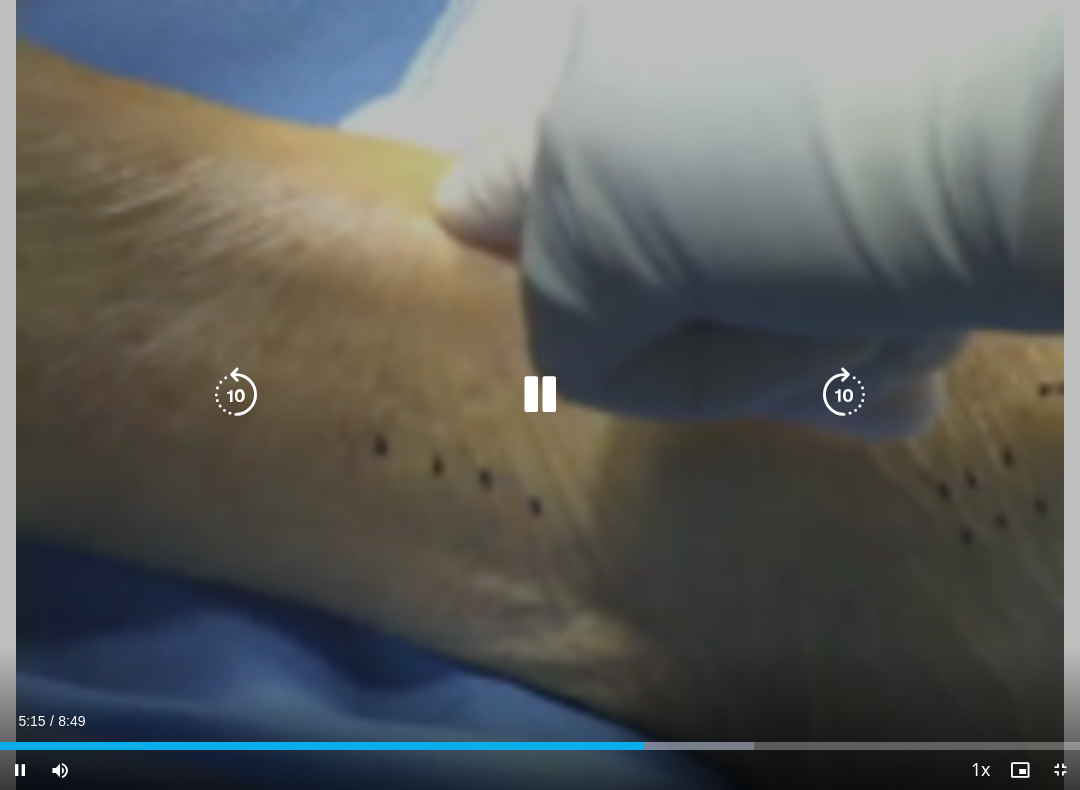 click at bounding box center (540, 395) 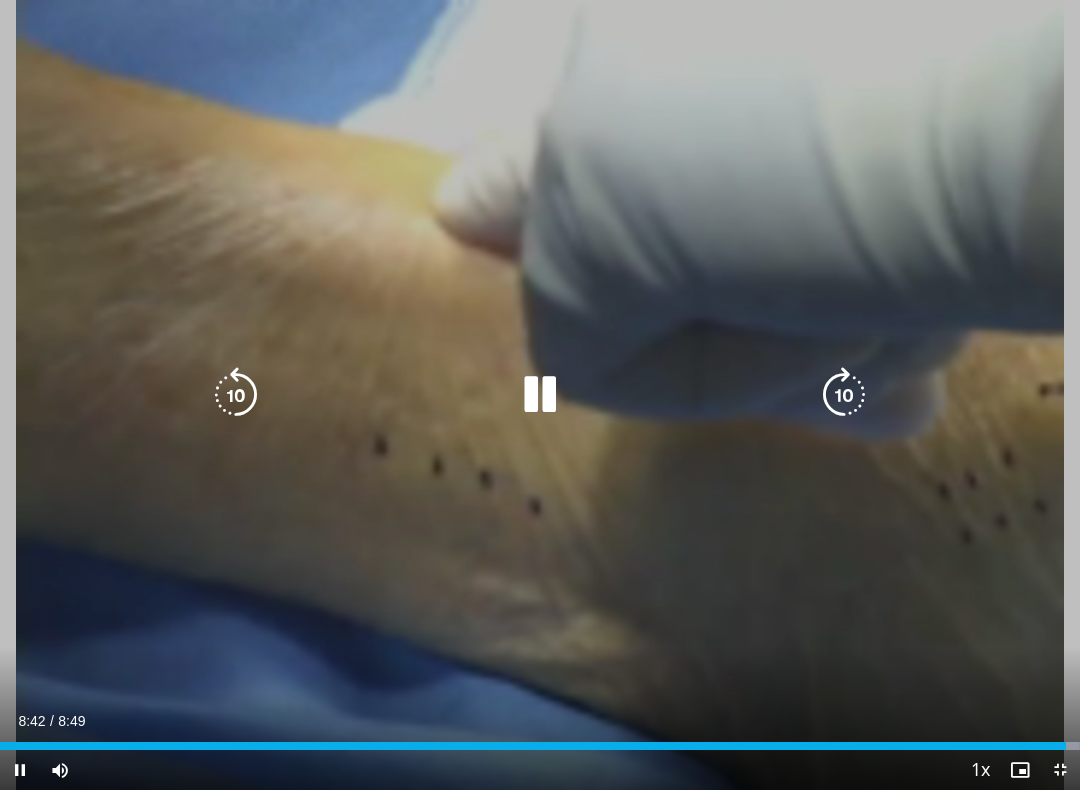 click at bounding box center (533, 746) 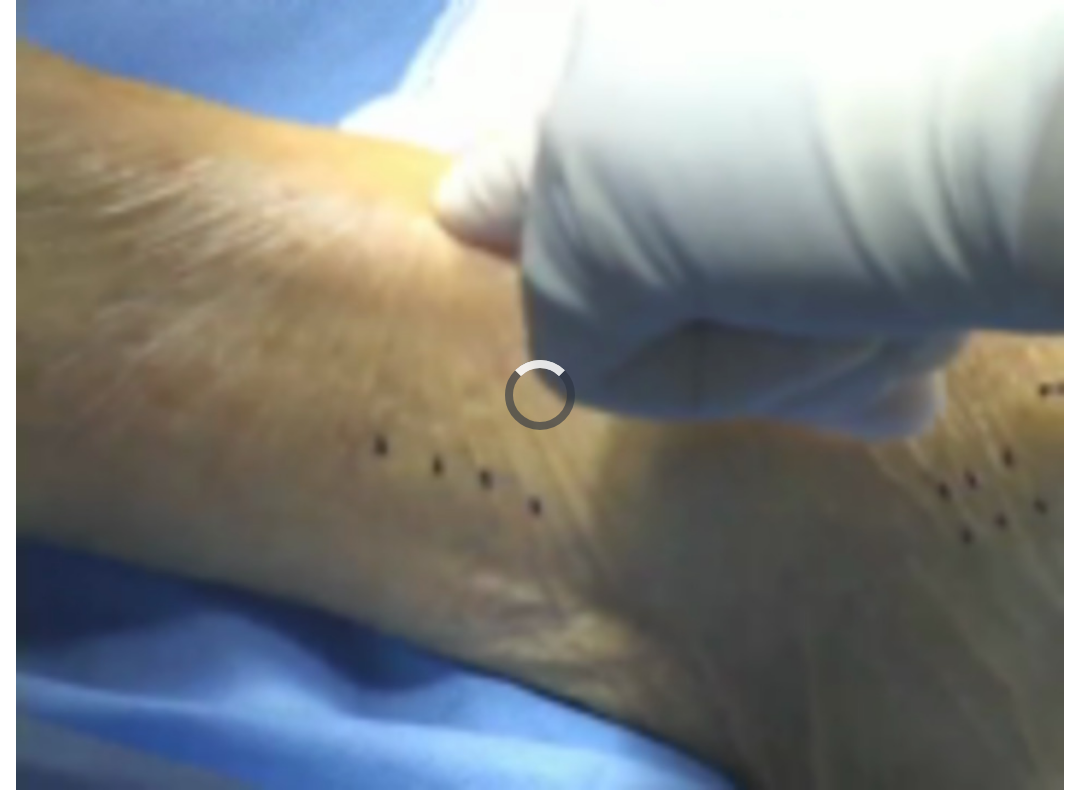 click on "10 seconds
Tap to unmute" at bounding box center [540, 395] 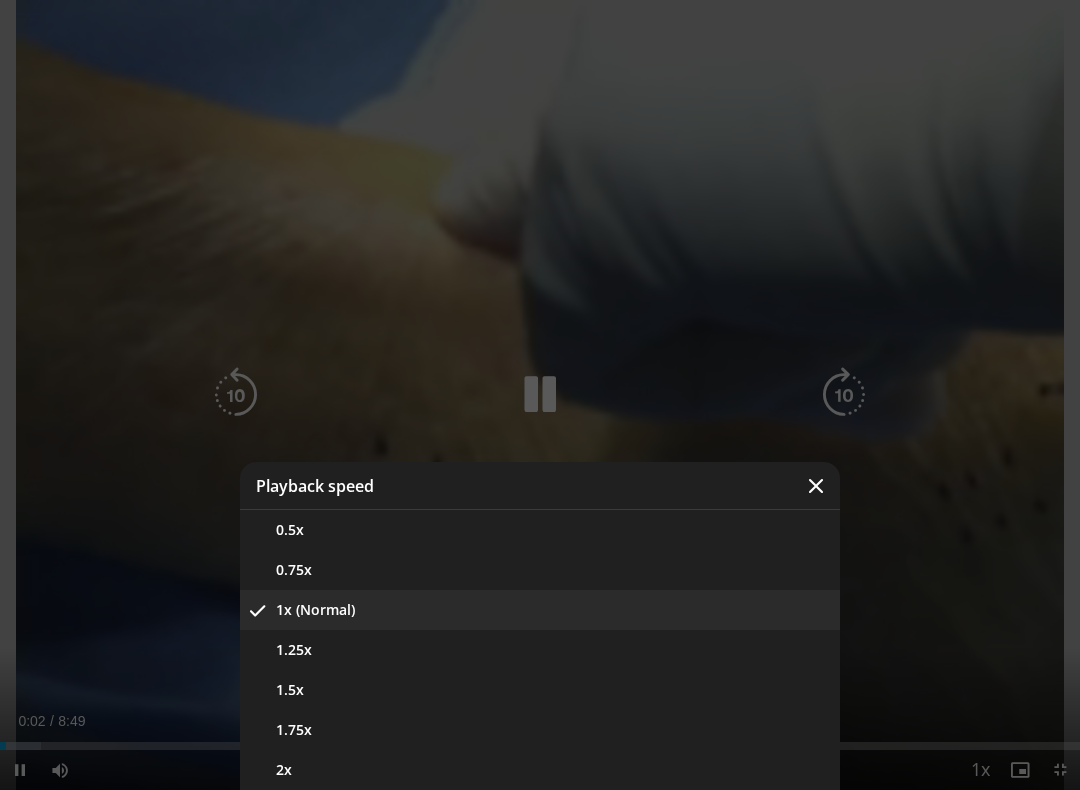 click on "0.75x" at bounding box center [540, 570] 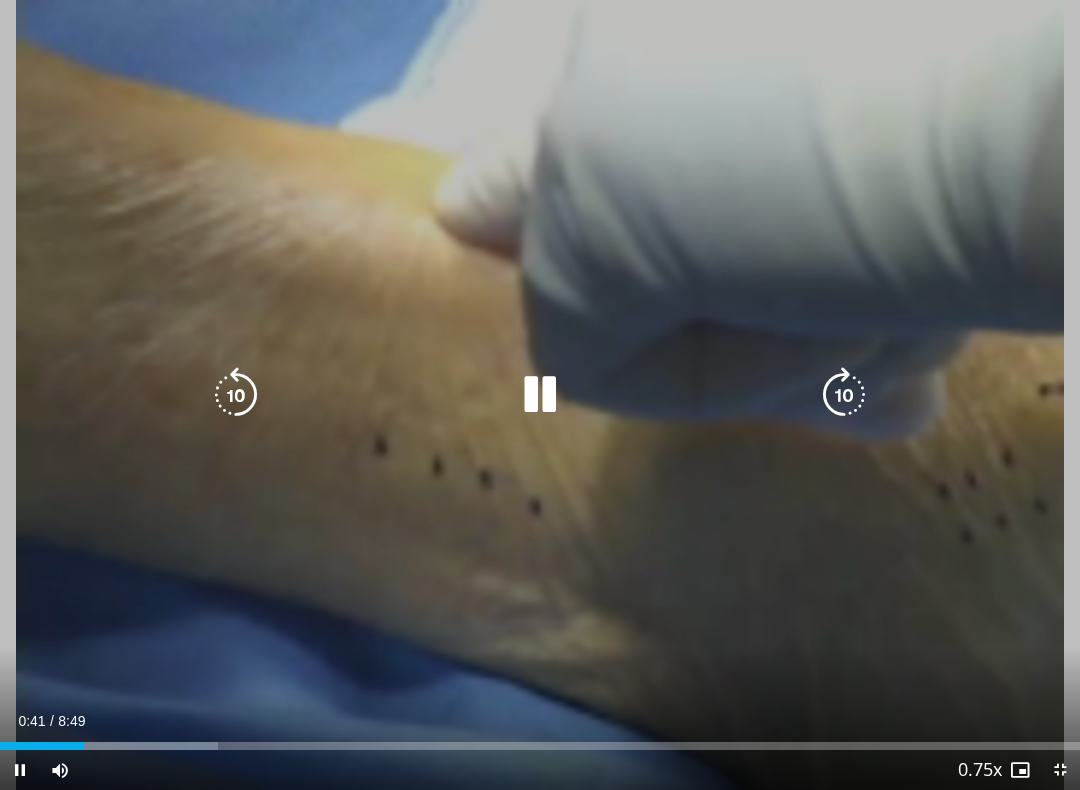 click at bounding box center (236, 395) 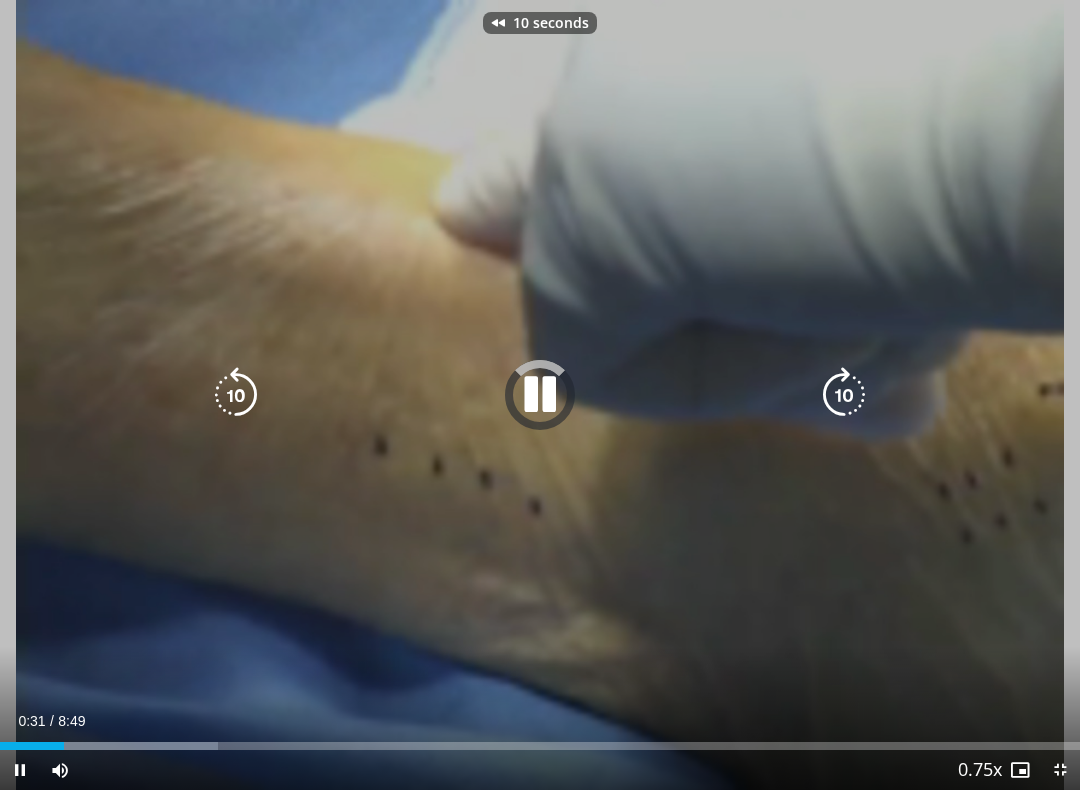 click at bounding box center (236, 395) 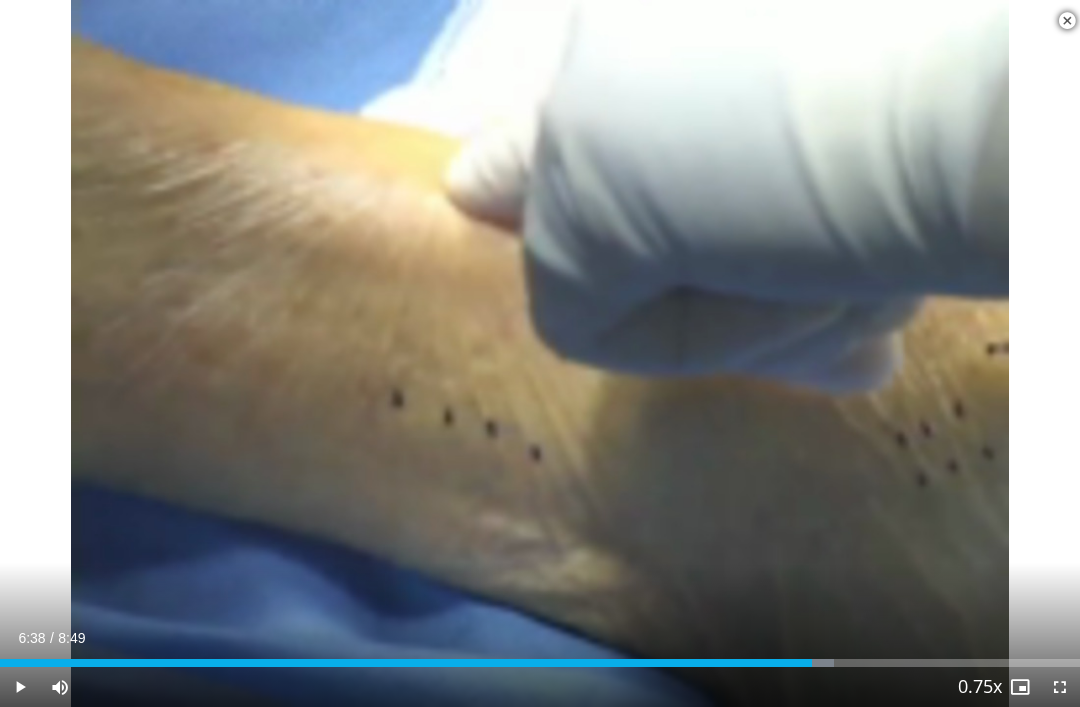 scroll, scrollTop: 752, scrollLeft: 0, axis: vertical 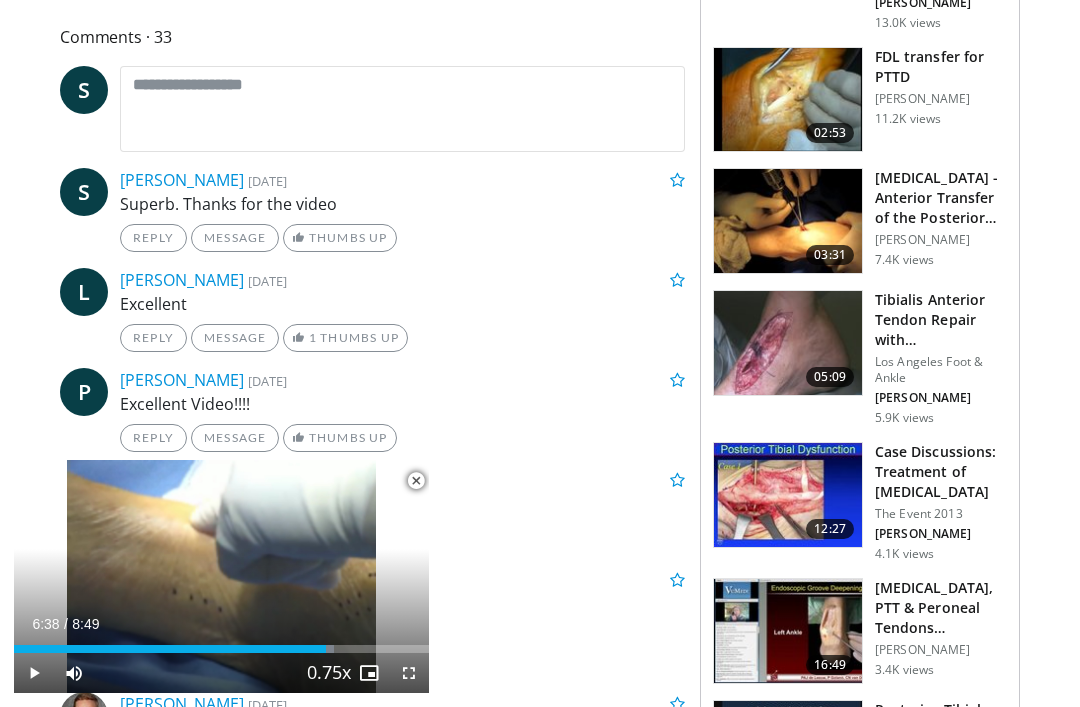 click at bounding box center [788, 495] 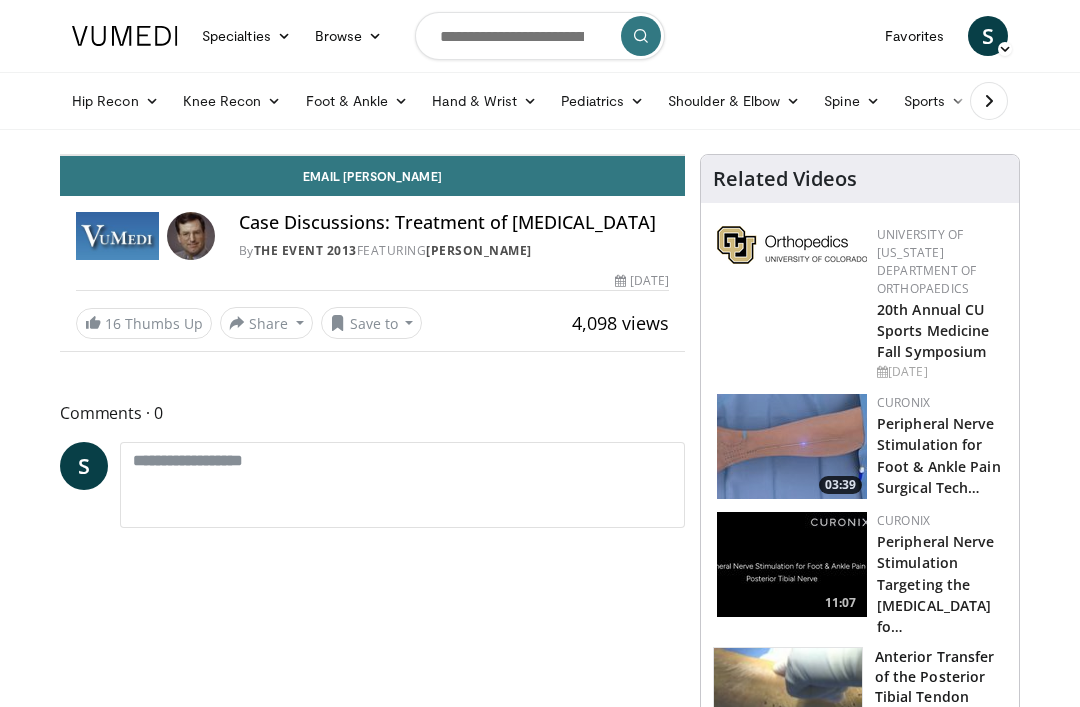 scroll, scrollTop: 0, scrollLeft: 0, axis: both 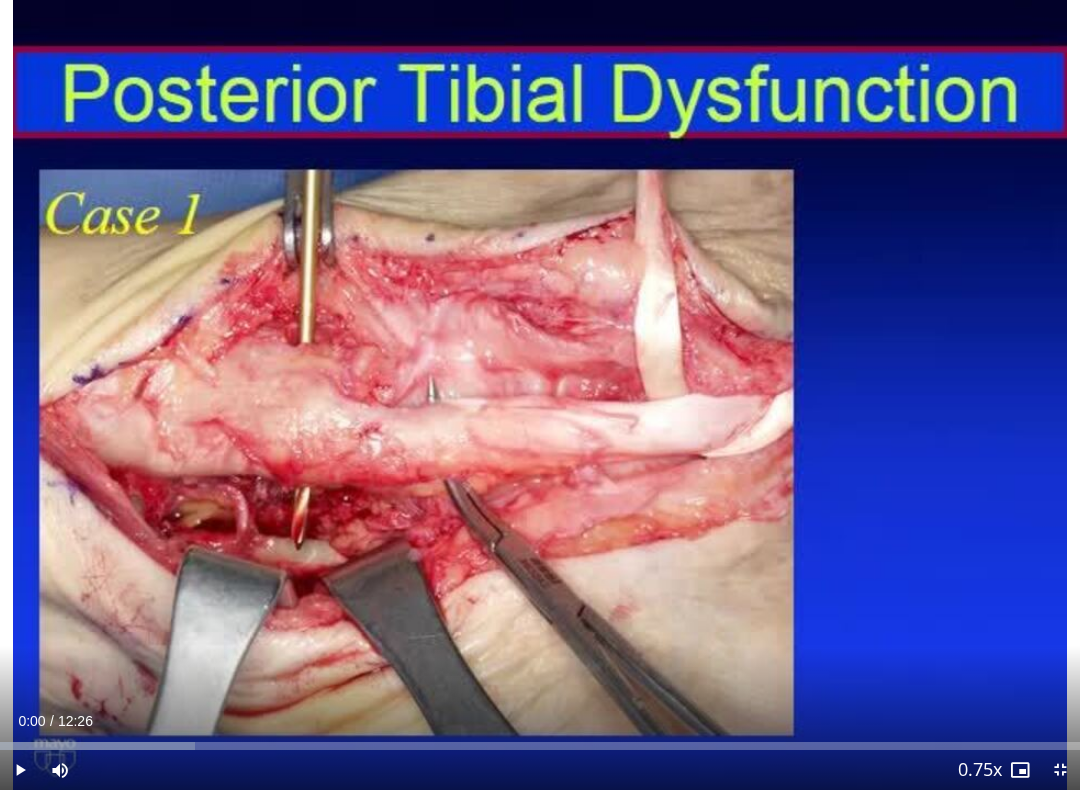 click at bounding box center (60, 770) 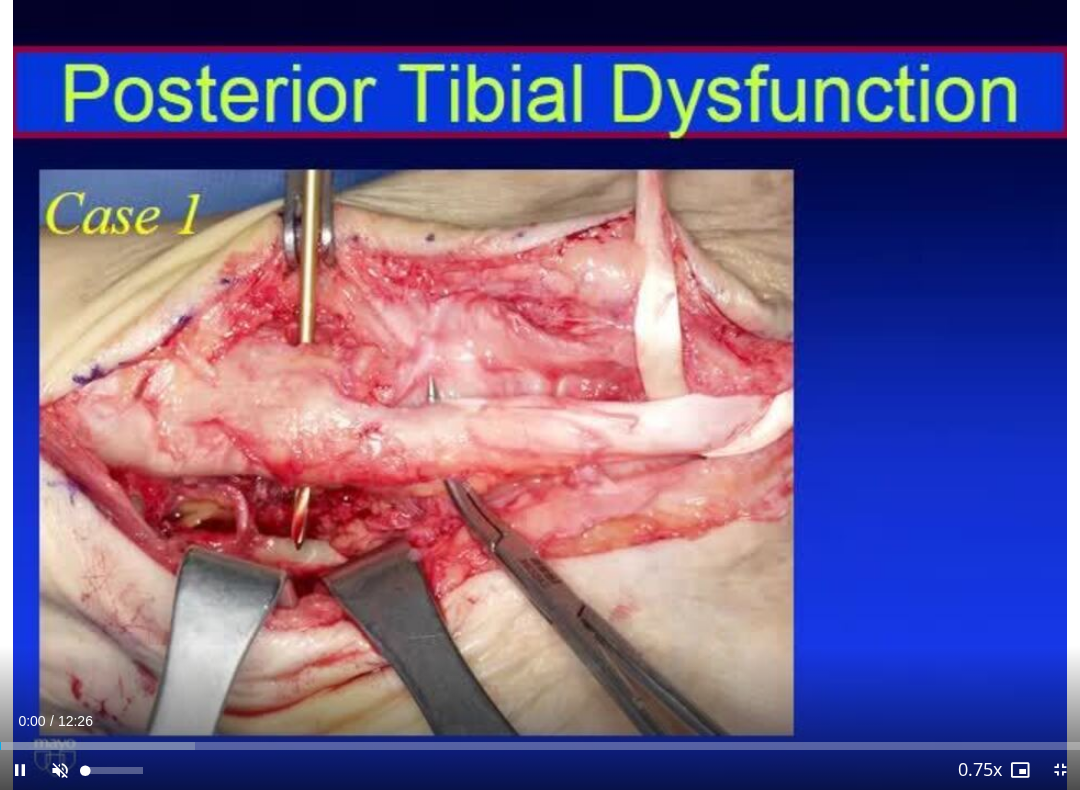 click at bounding box center [114, 770] 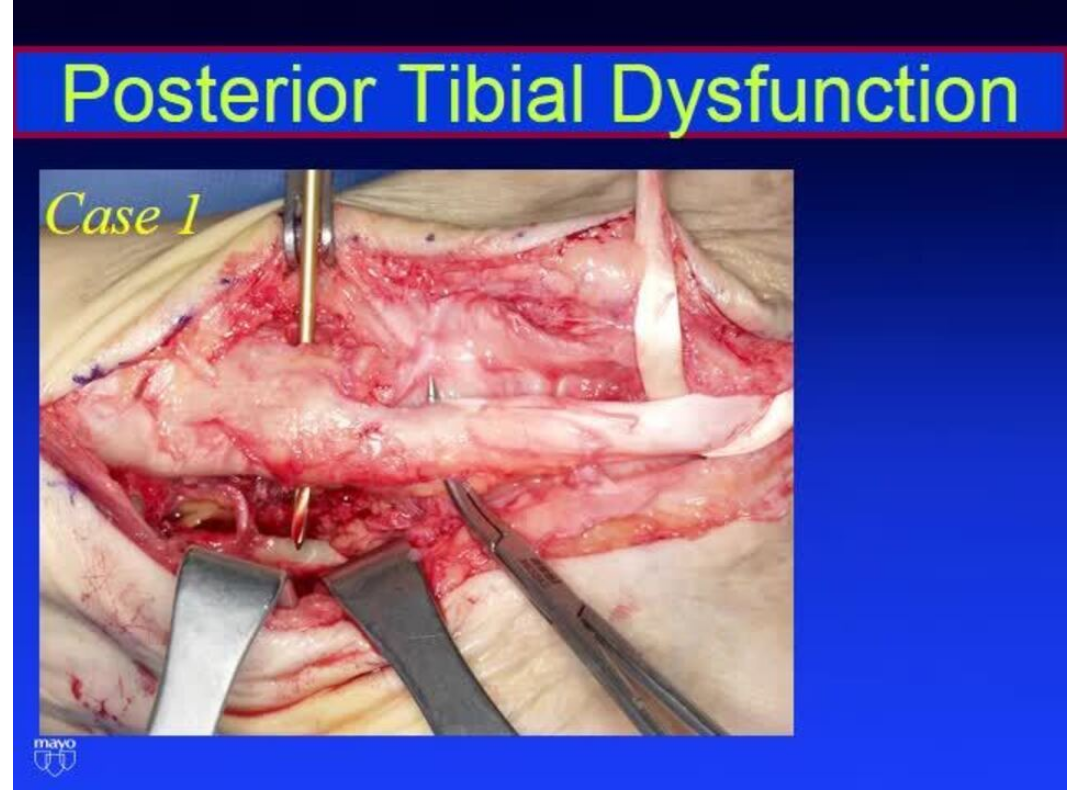 click on "Specialties
Adult & Family Medicine
Allergy, Asthma, Immunology
Anesthesiology
Cardiology
Dental
Dermatology
Endocrinology
Gastroenterology & Hepatology
General Surgery
Hematology & Oncology
Infectious Disease
Nephrology
Neurology
Neurosurgery
Obstetrics & Gynecology
Ophthalmology
Oral Maxillofacial
Orthopaedics
Otolaryngology
Pediatrics
Plastic Surgery
Podiatry
Psychiatry
Pulmonology
Radiation Oncology
Radiology
Rheumatology
Urology
Videos" at bounding box center (540, 375) 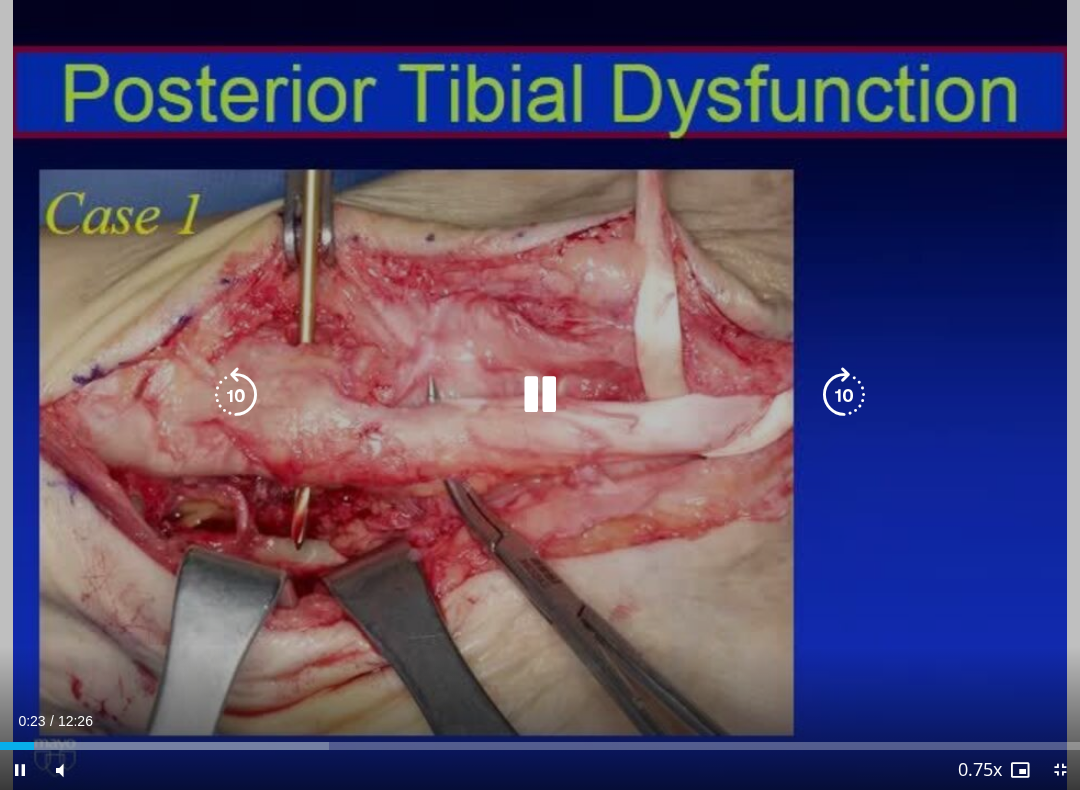 click on "10 seconds
Tap to unmute" at bounding box center [540, 395] 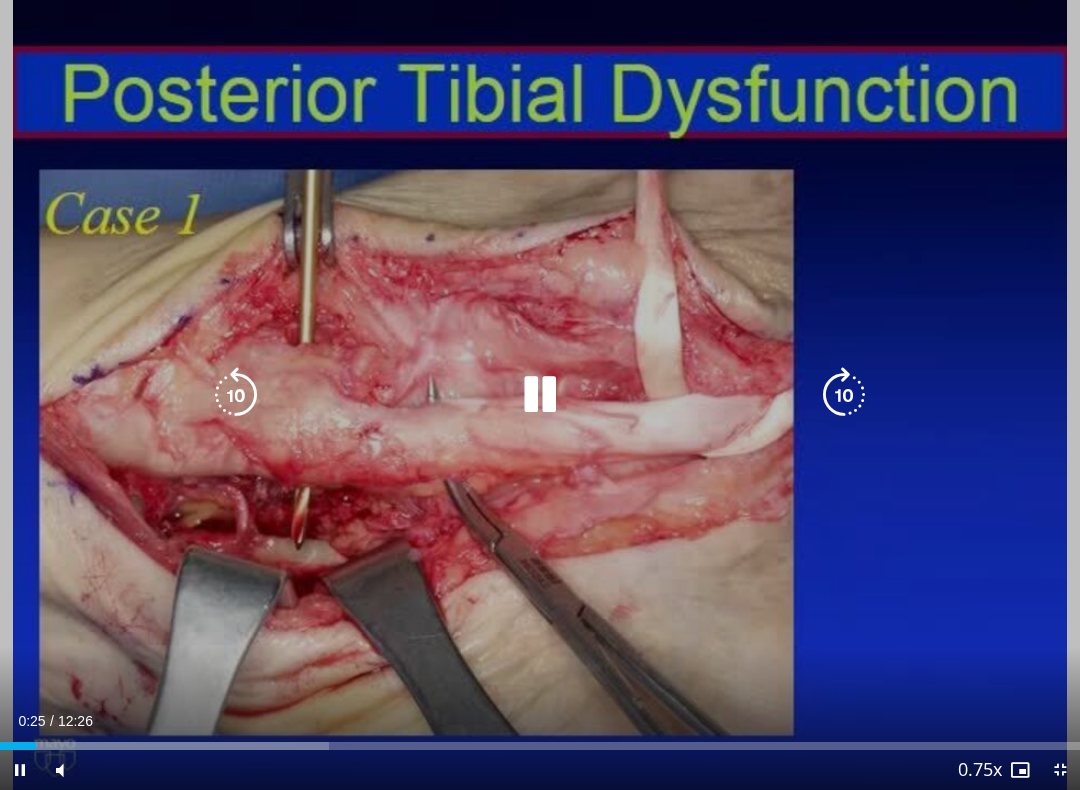 click on "10 seconds
Tap to unmute" at bounding box center (540, 395) 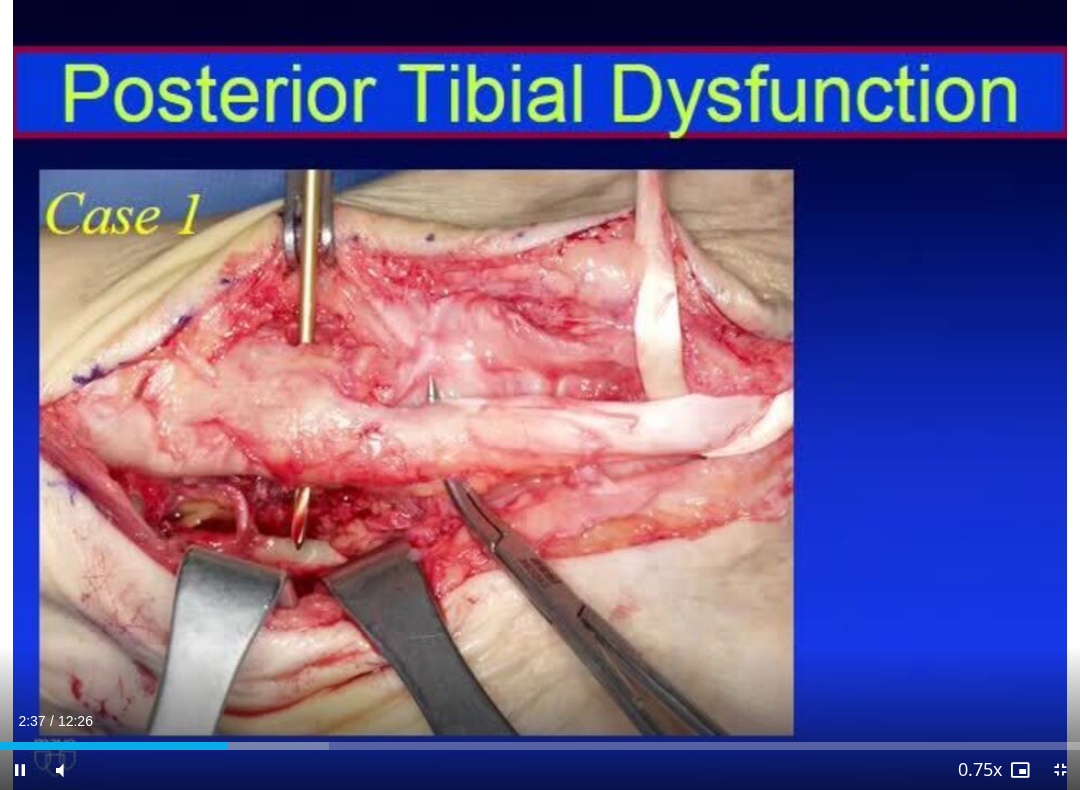 click at bounding box center [20, 770] 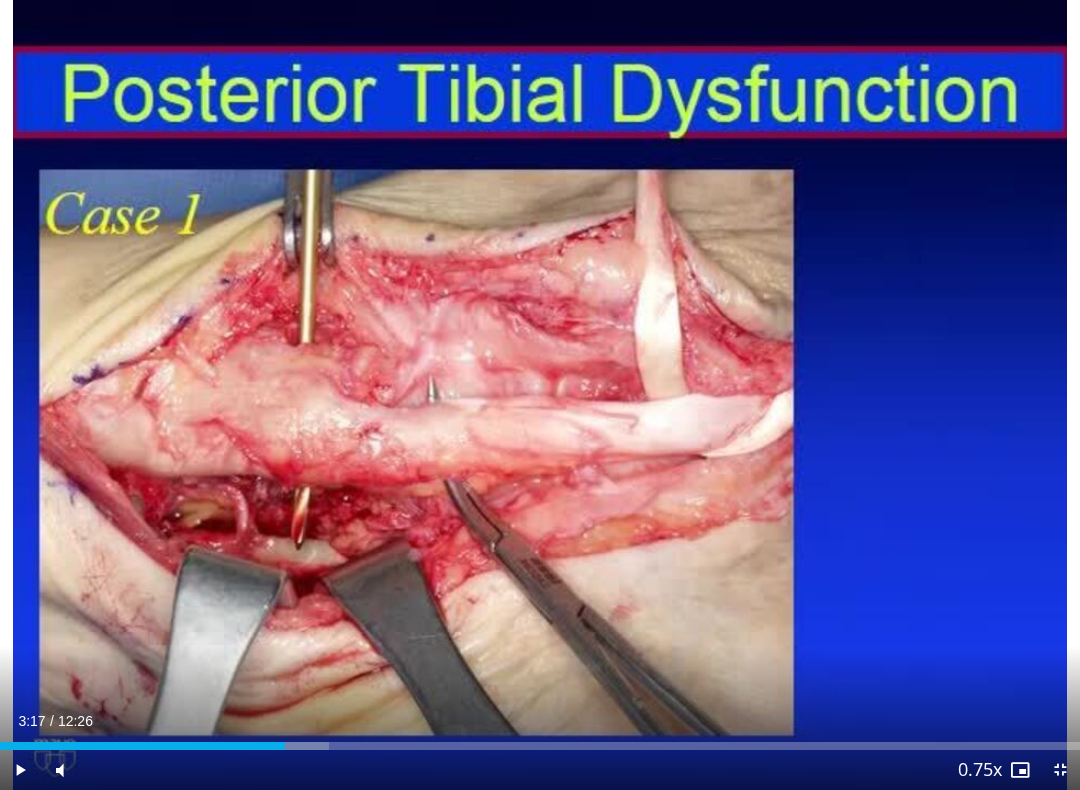 click at bounding box center [20, 770] 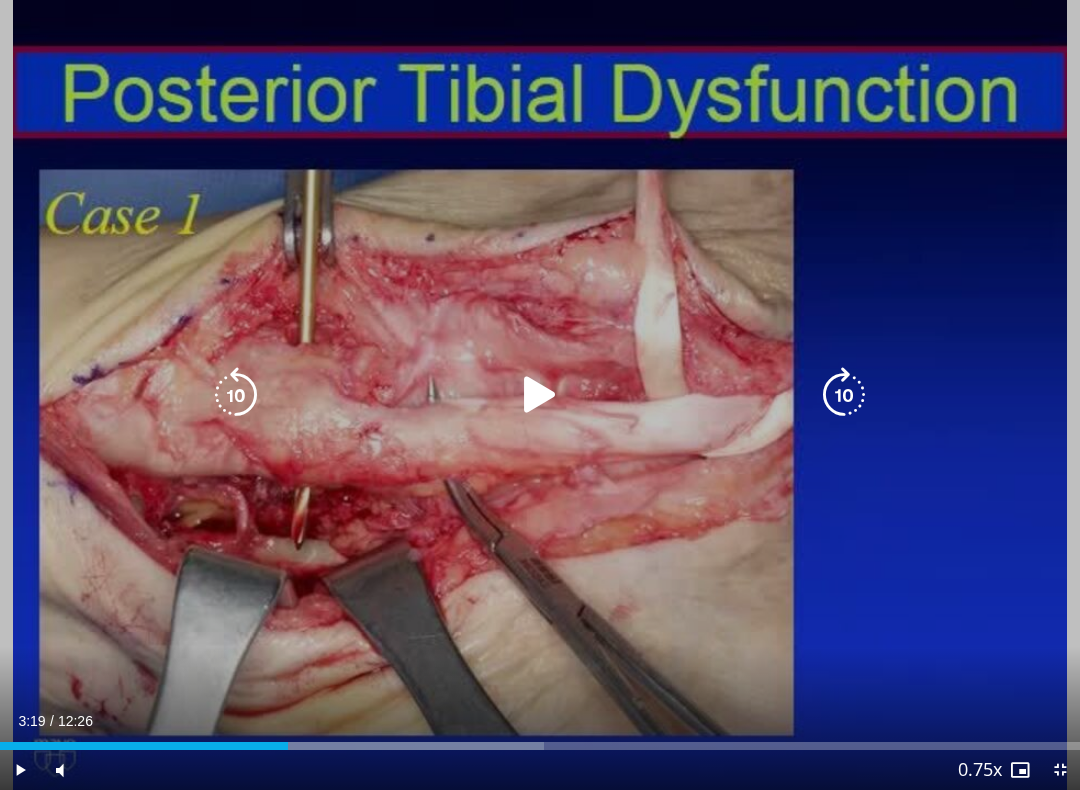 click on "10 seconds
Tap to unmute" at bounding box center (540, 395) 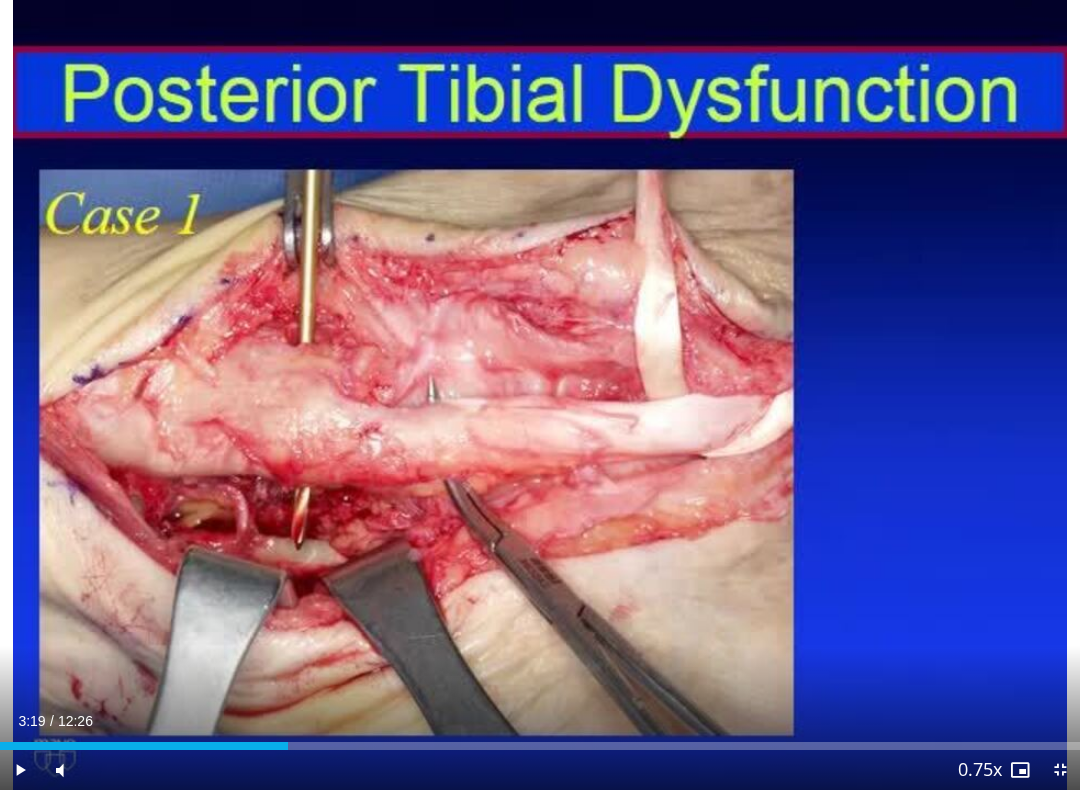 click at bounding box center (20, 770) 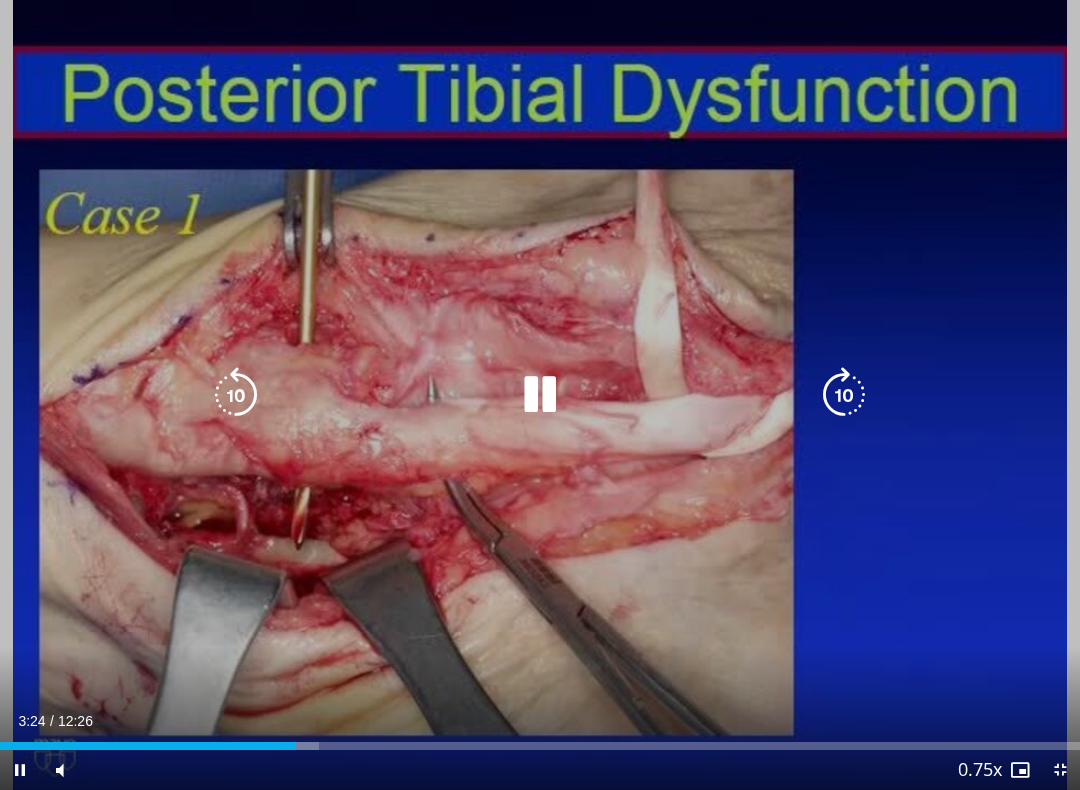 click on "10 seconds
Tap to unmute" at bounding box center (540, 395) 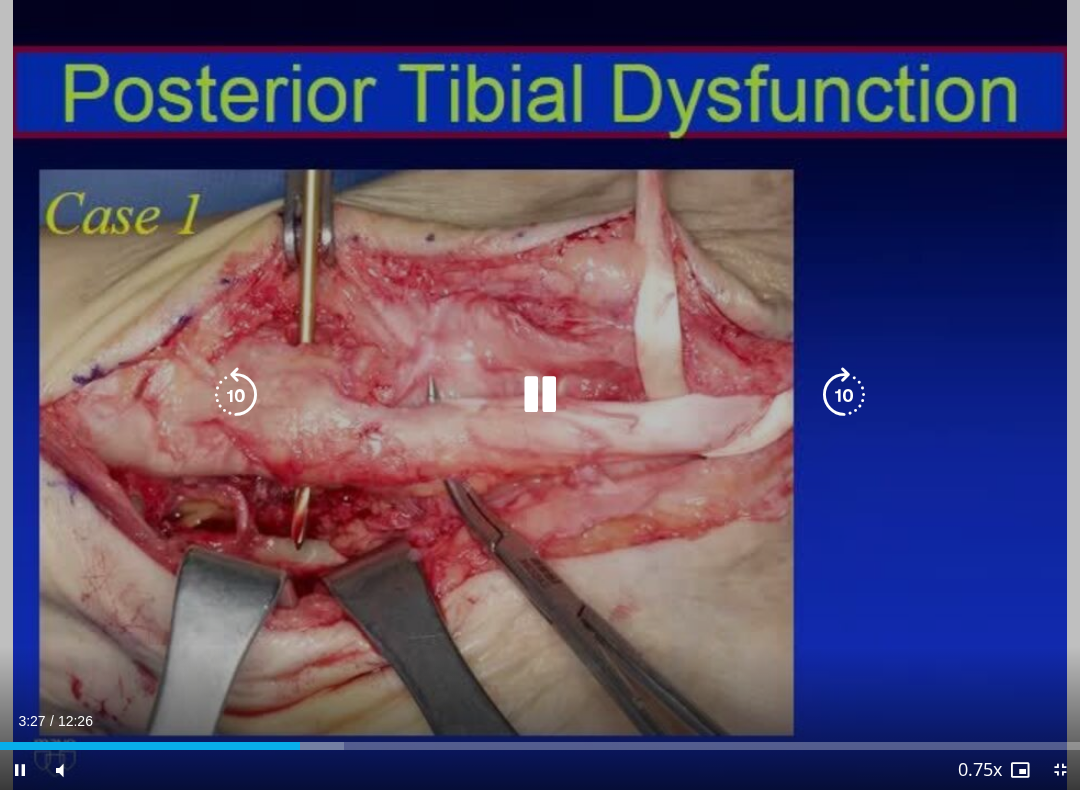 click at bounding box center (236, 395) 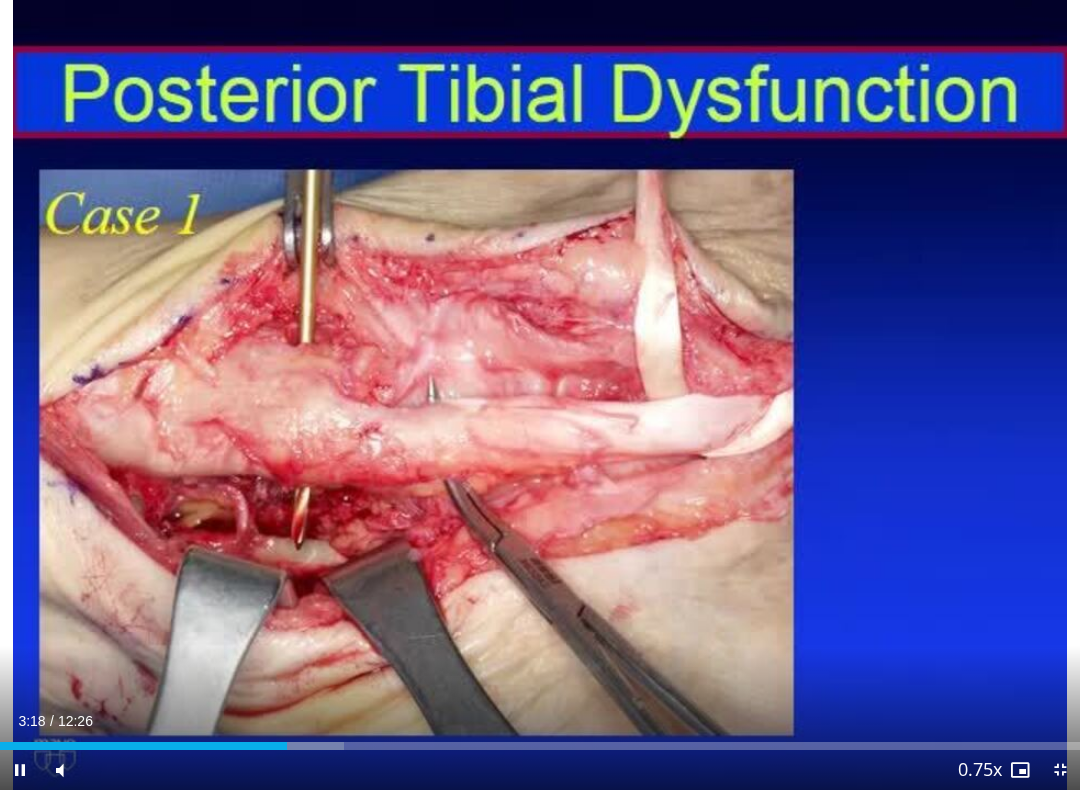 click on "10 seconds
Tap to unmute" at bounding box center (540, 395) 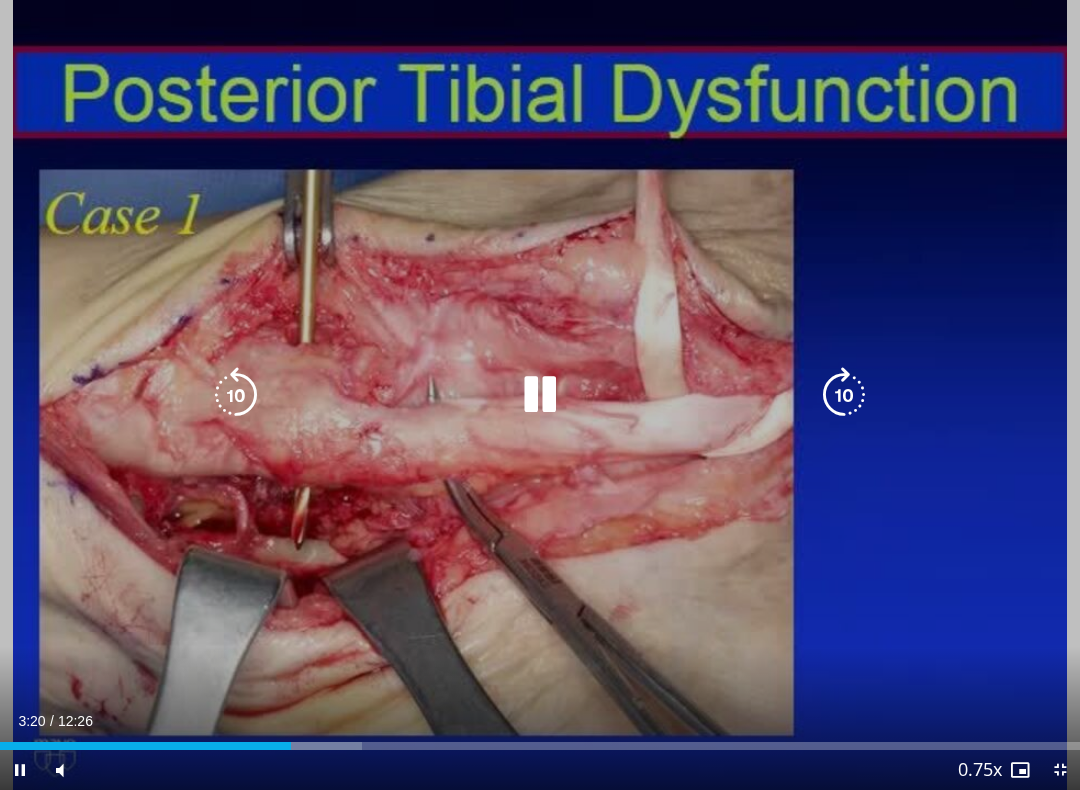 click at bounding box center [236, 395] 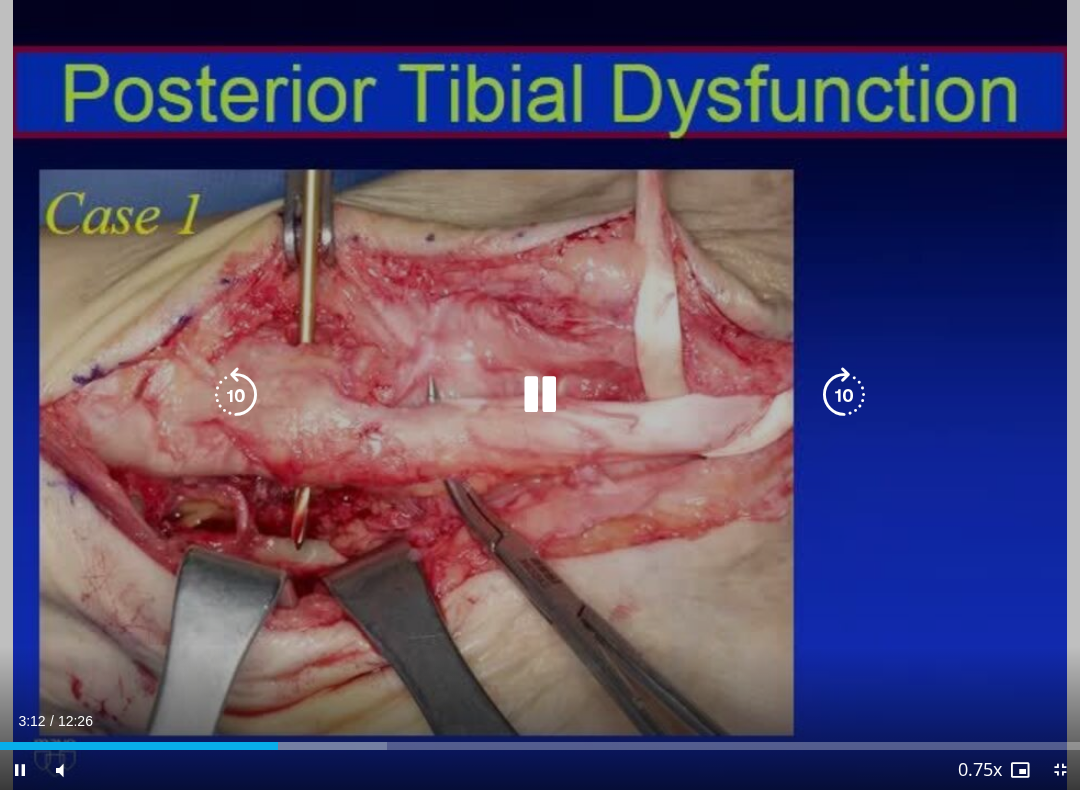 click on "10 seconds
Tap to unmute" at bounding box center [540, 395] 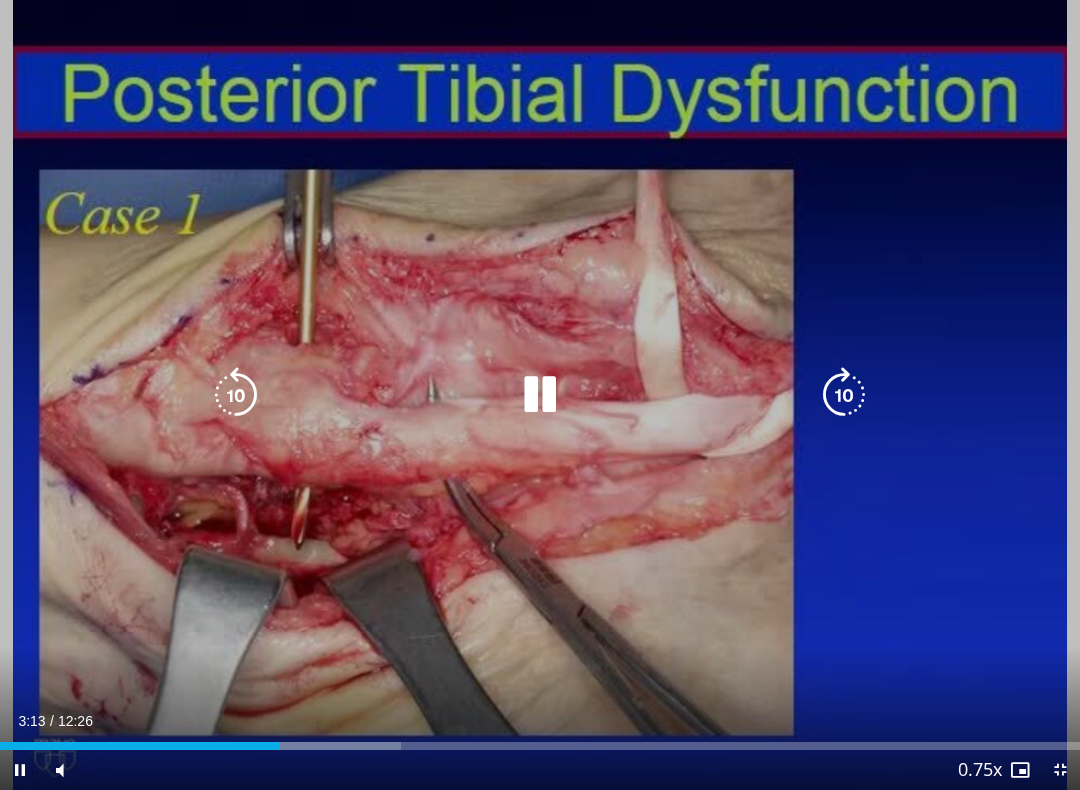 click at bounding box center [236, 395] 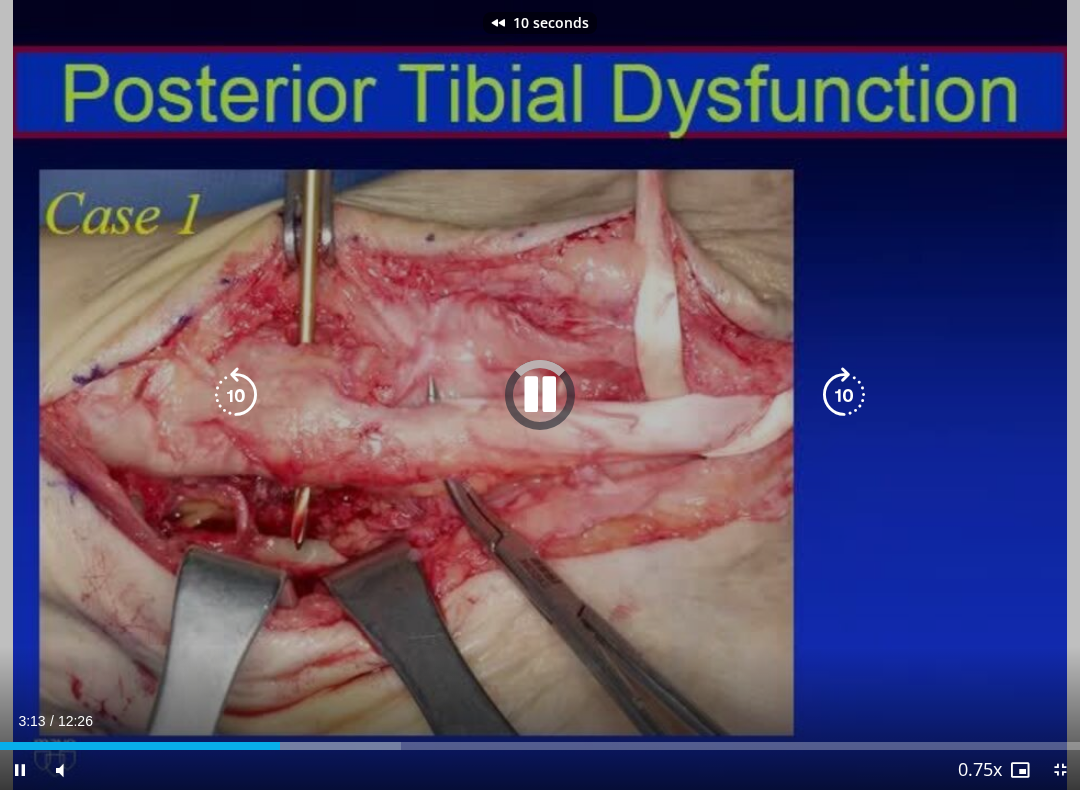 click at bounding box center [236, 395] 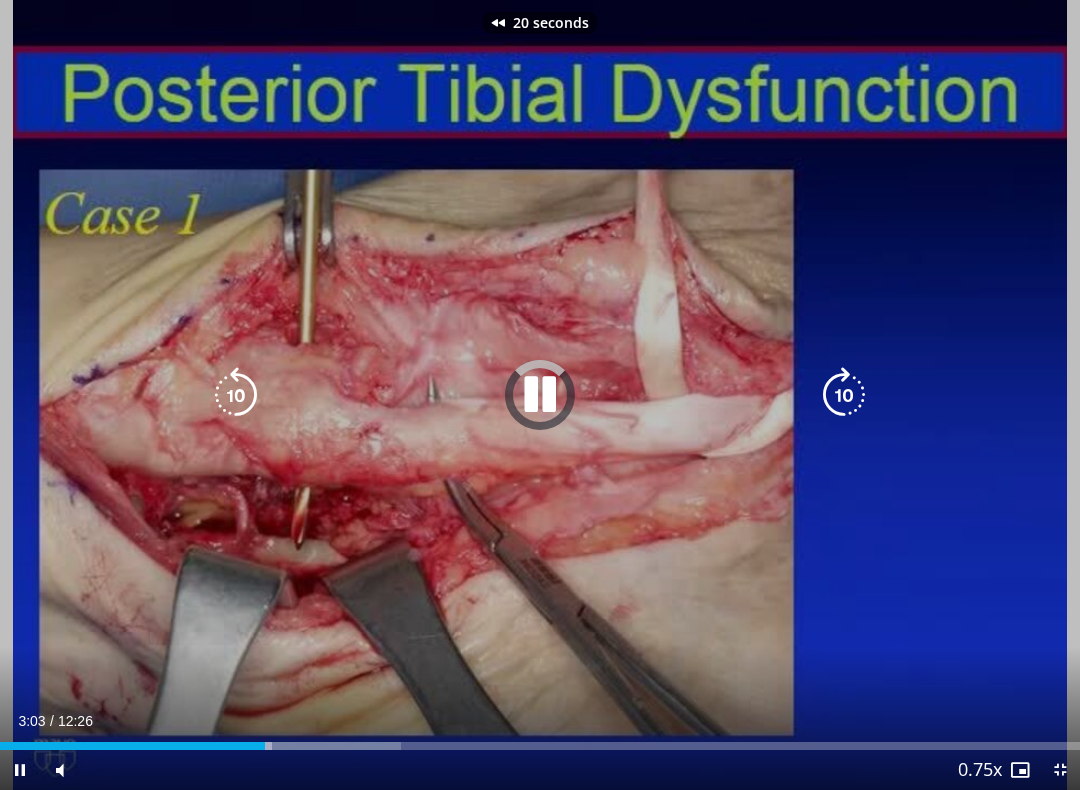 click at bounding box center [236, 395] 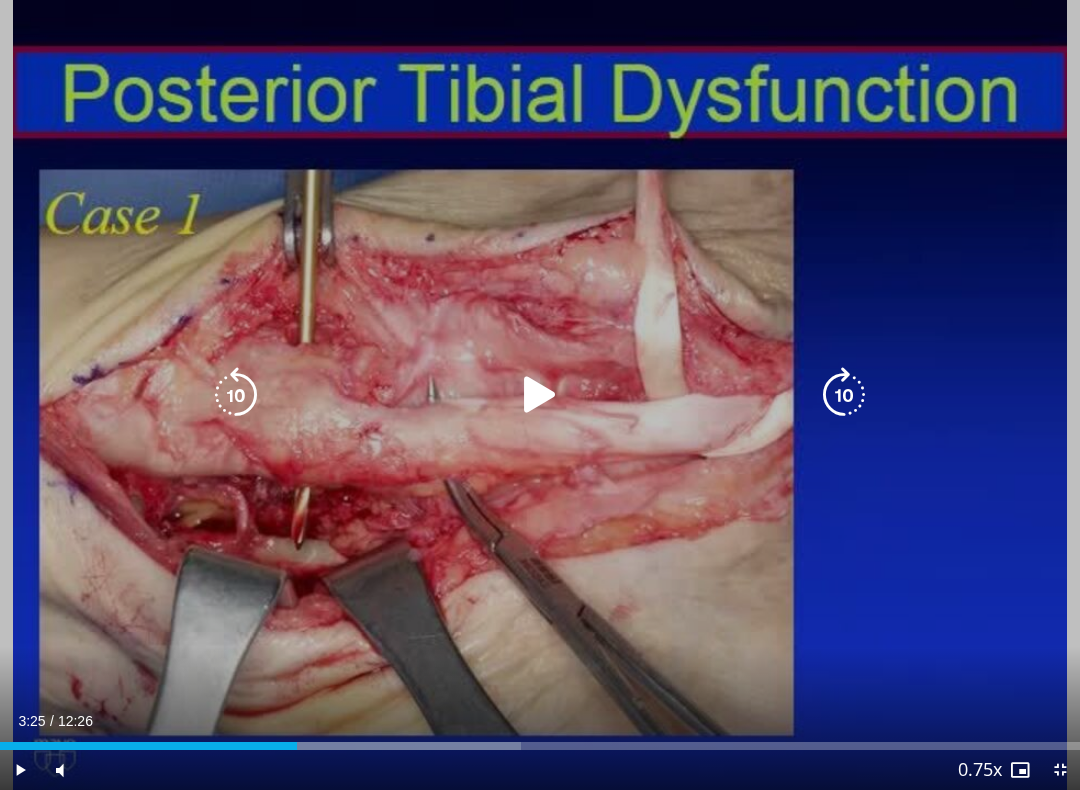 click at bounding box center (540, 395) 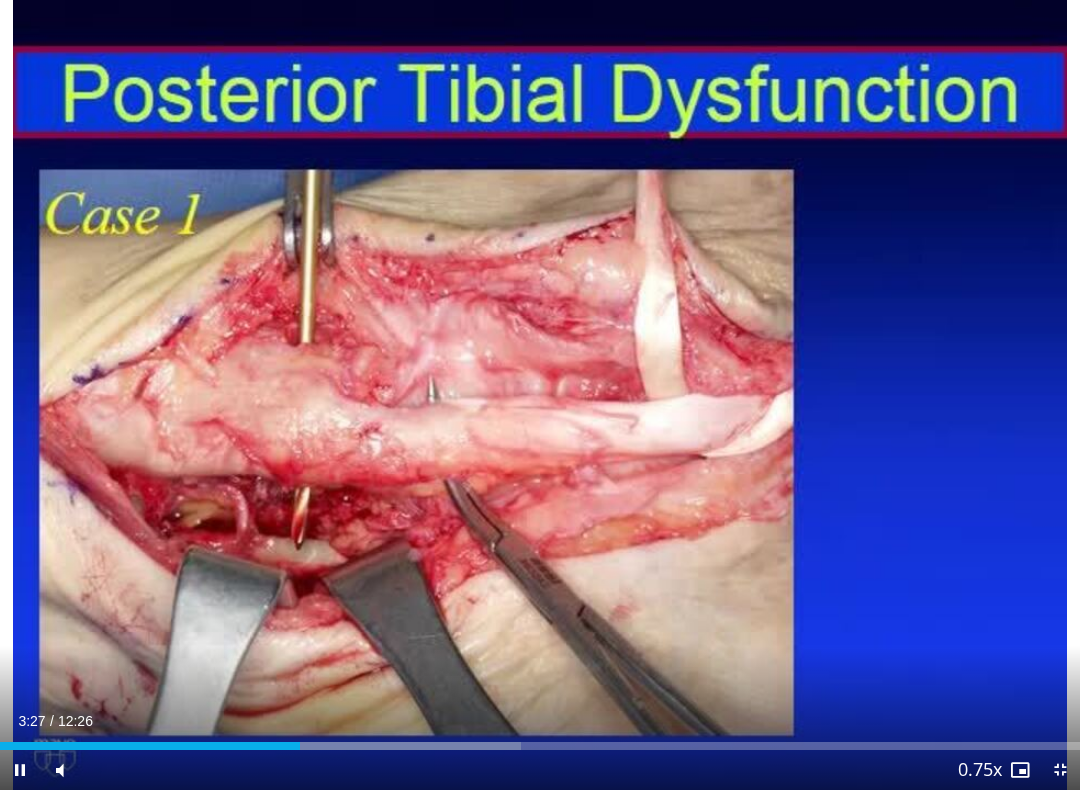 click on "30 seconds
Tap to unmute" at bounding box center (540, 395) 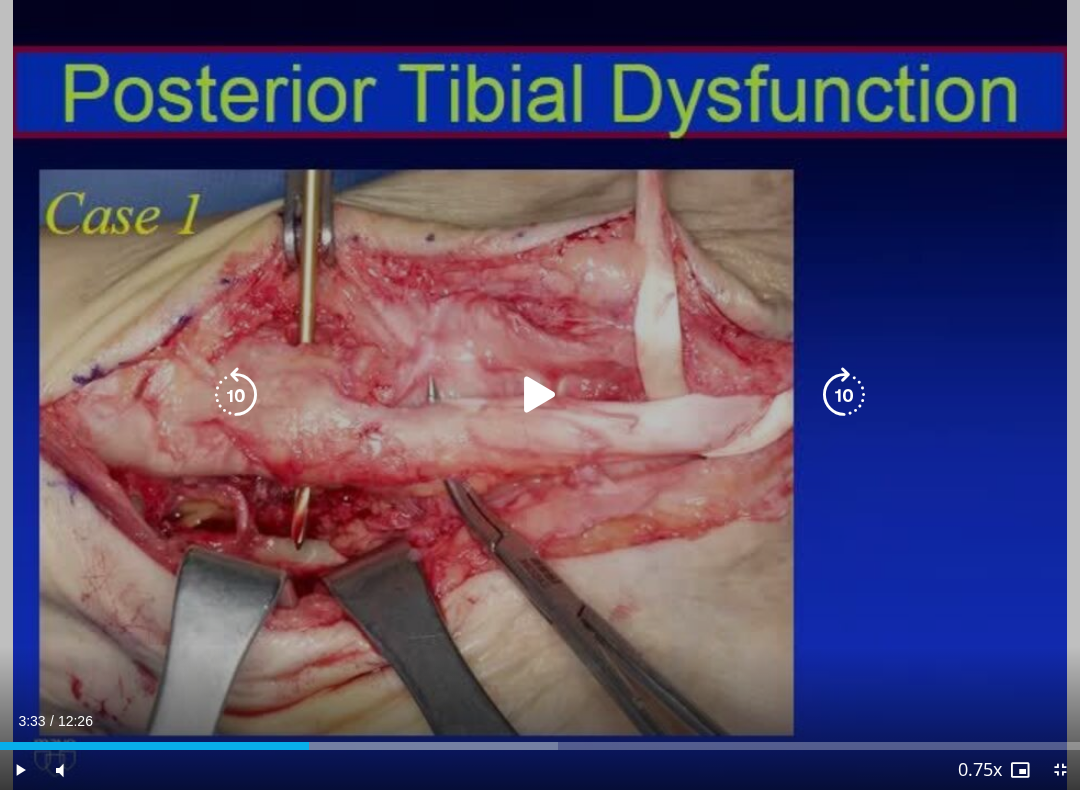 click at bounding box center (540, 395) 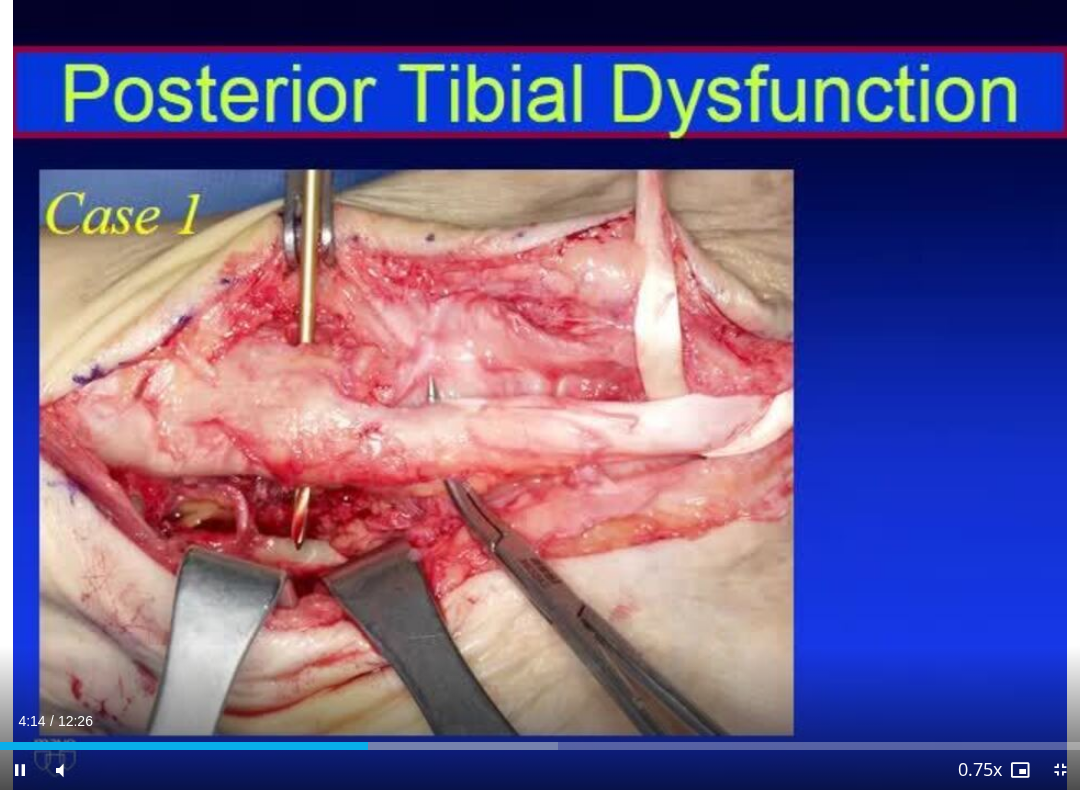 click on "30 seconds
Tap to unmute" at bounding box center (540, 395) 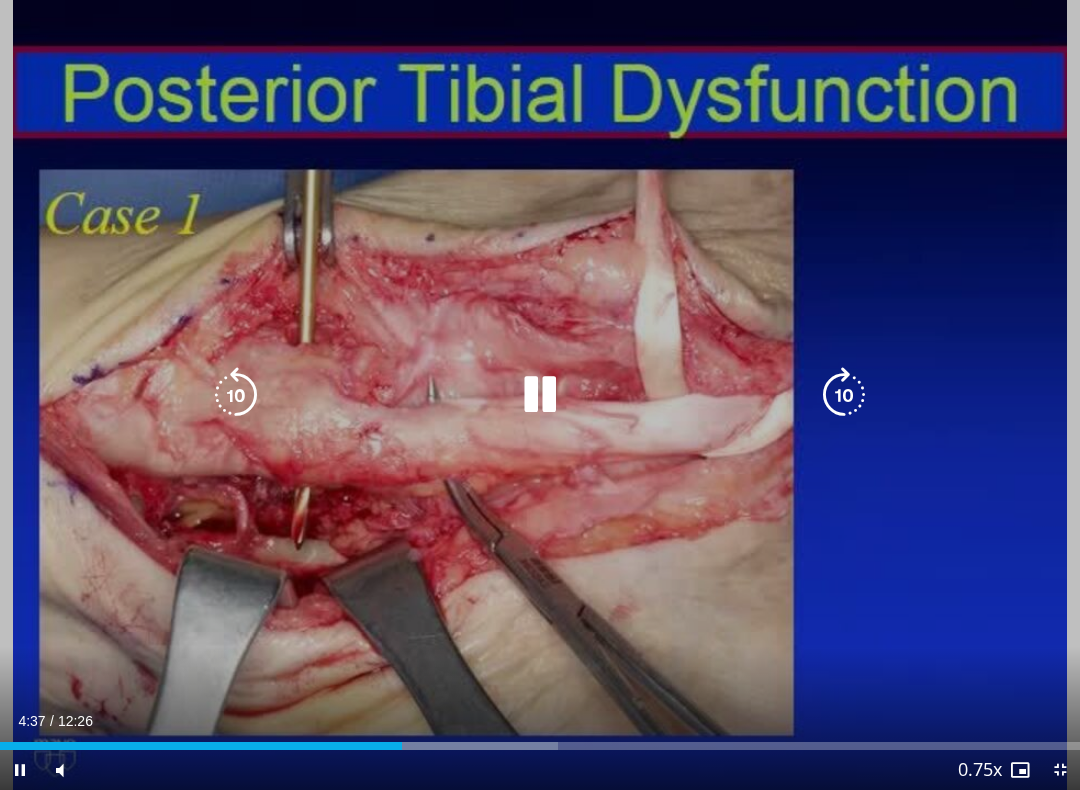 click on "30 seconds
Tap to unmute" at bounding box center [540, 395] 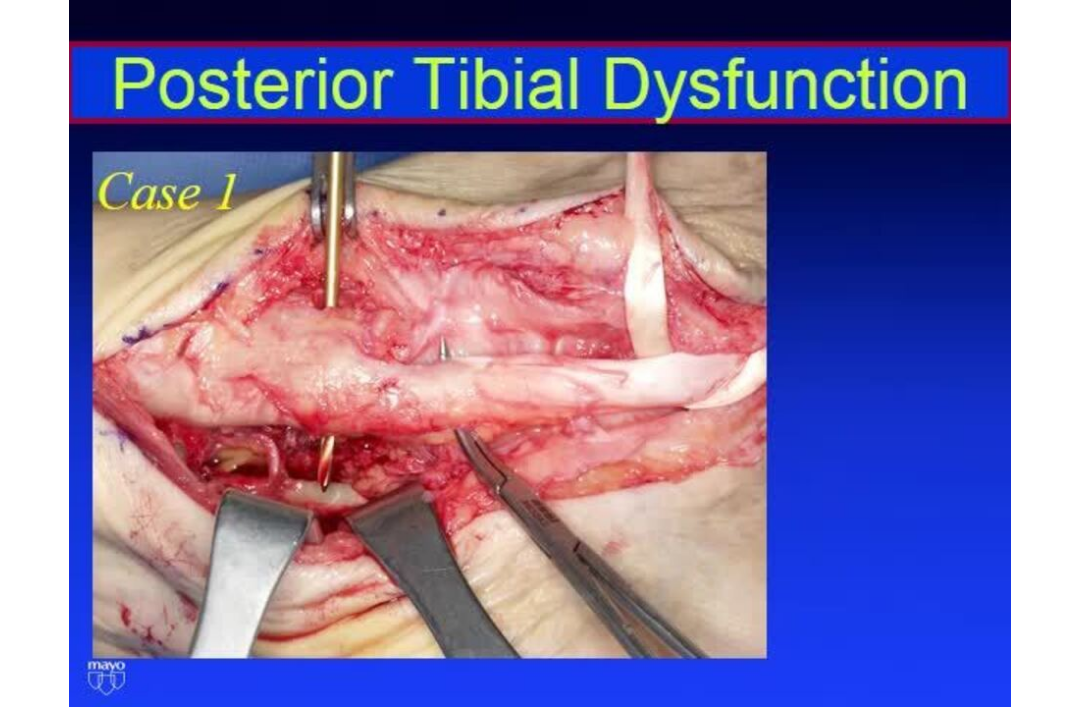 scroll, scrollTop: 50, scrollLeft: 0, axis: vertical 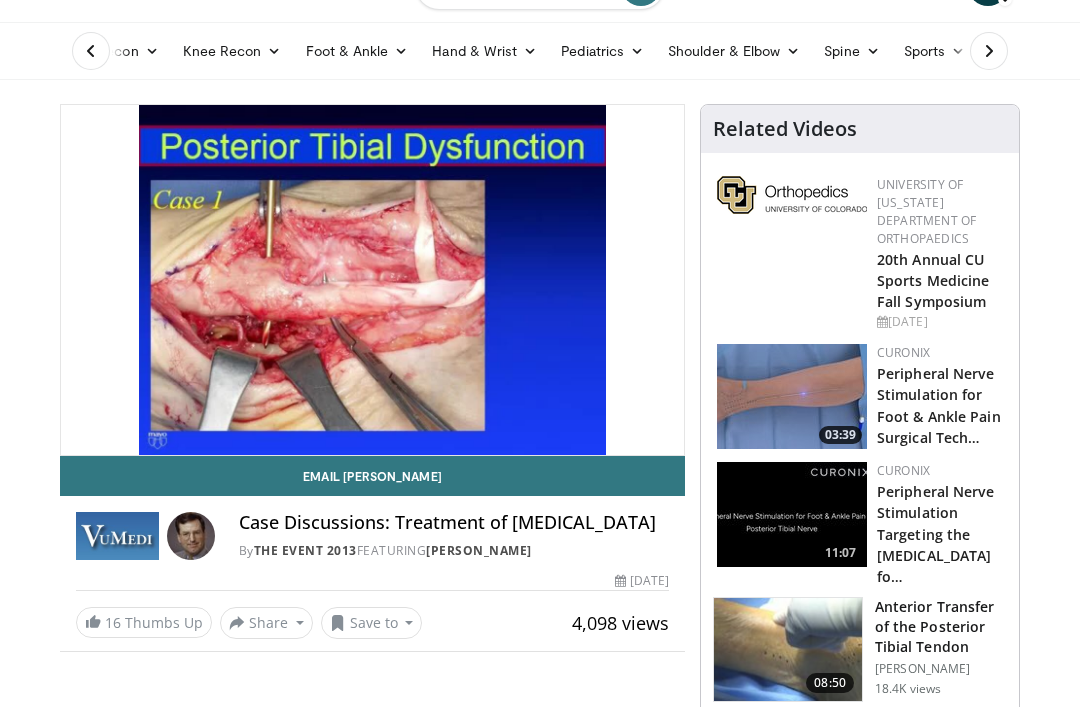 click on "Foot & Ankle" at bounding box center (357, 51) 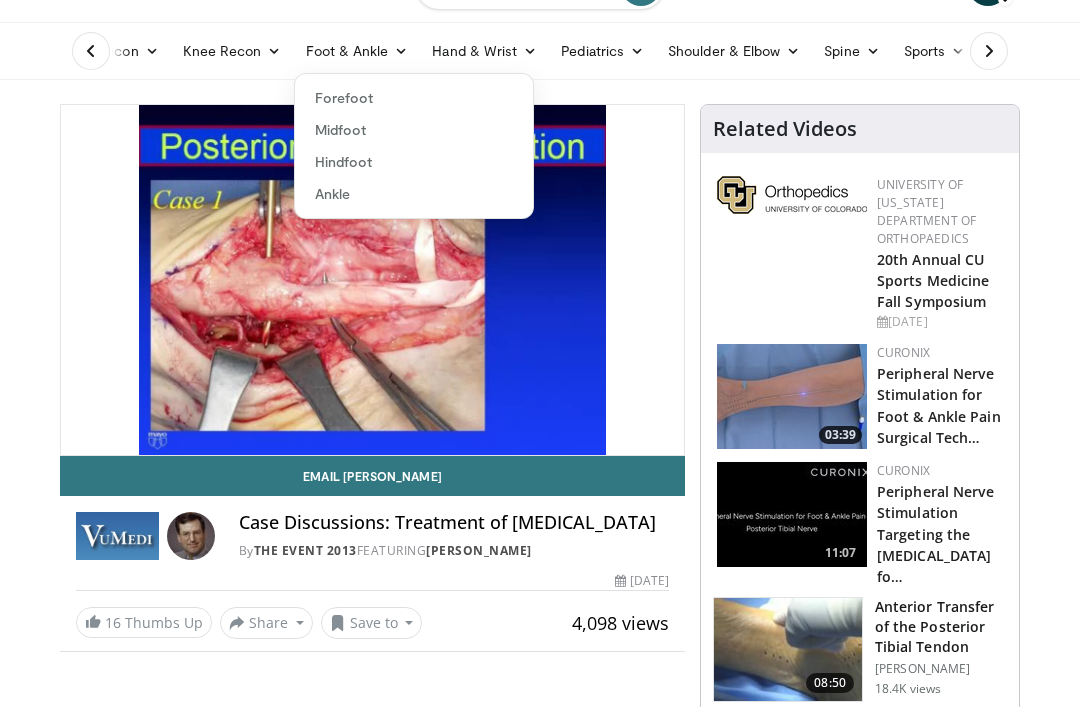 click at bounding box center [985, 51] 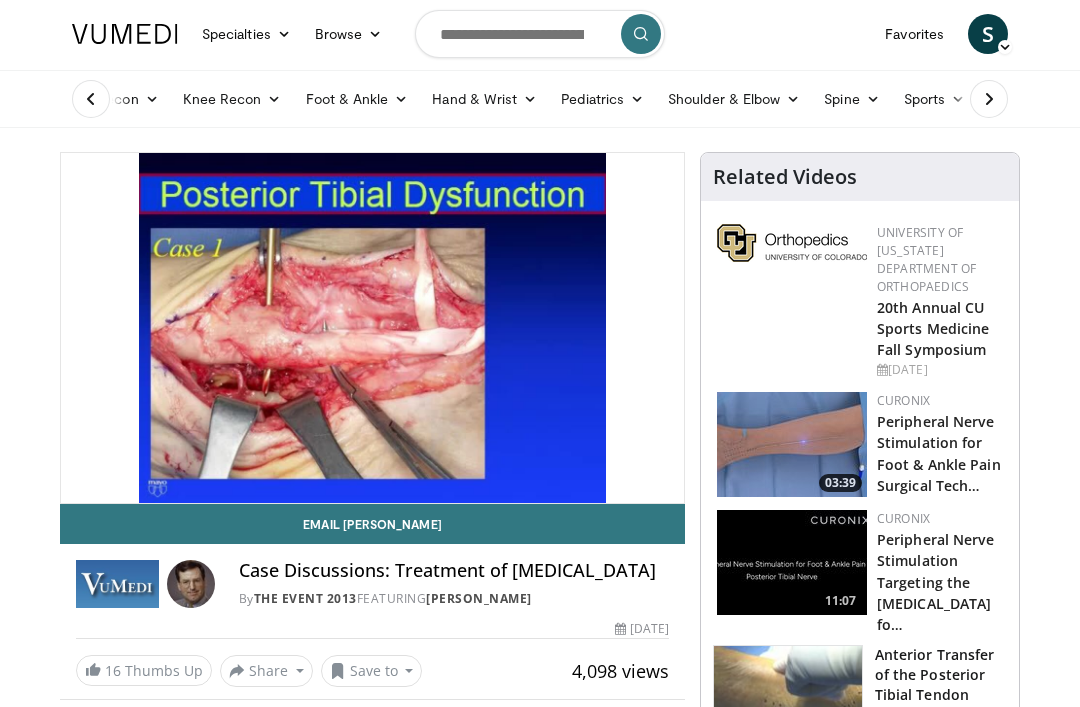 scroll, scrollTop: 0, scrollLeft: 0, axis: both 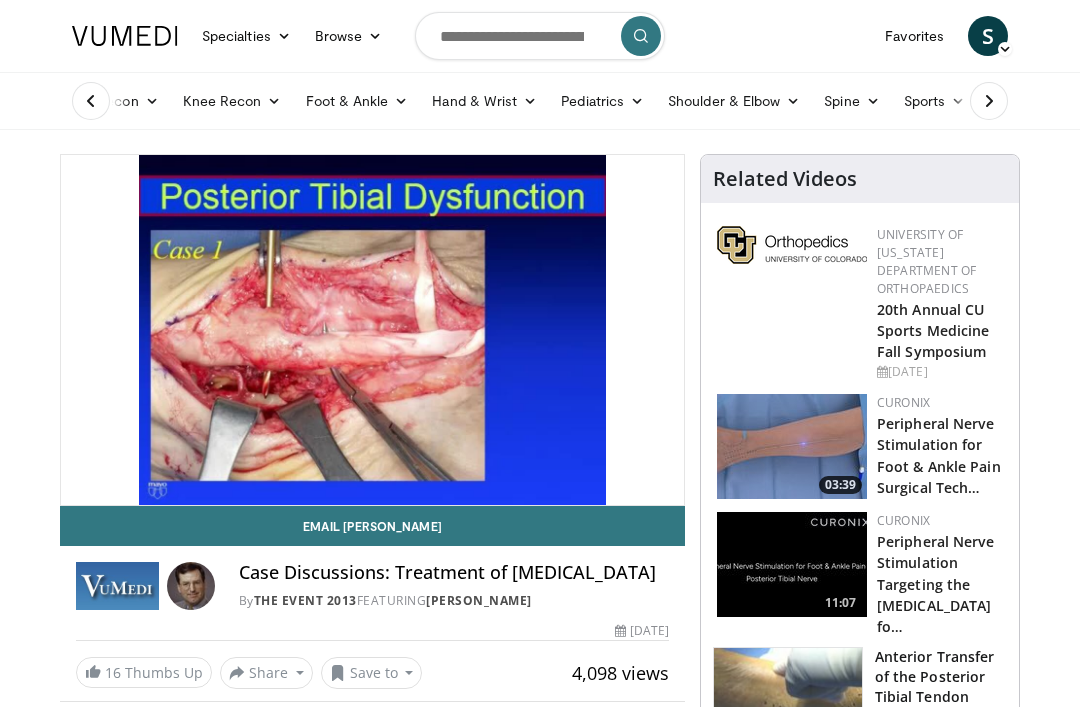 click at bounding box center [989, 101] 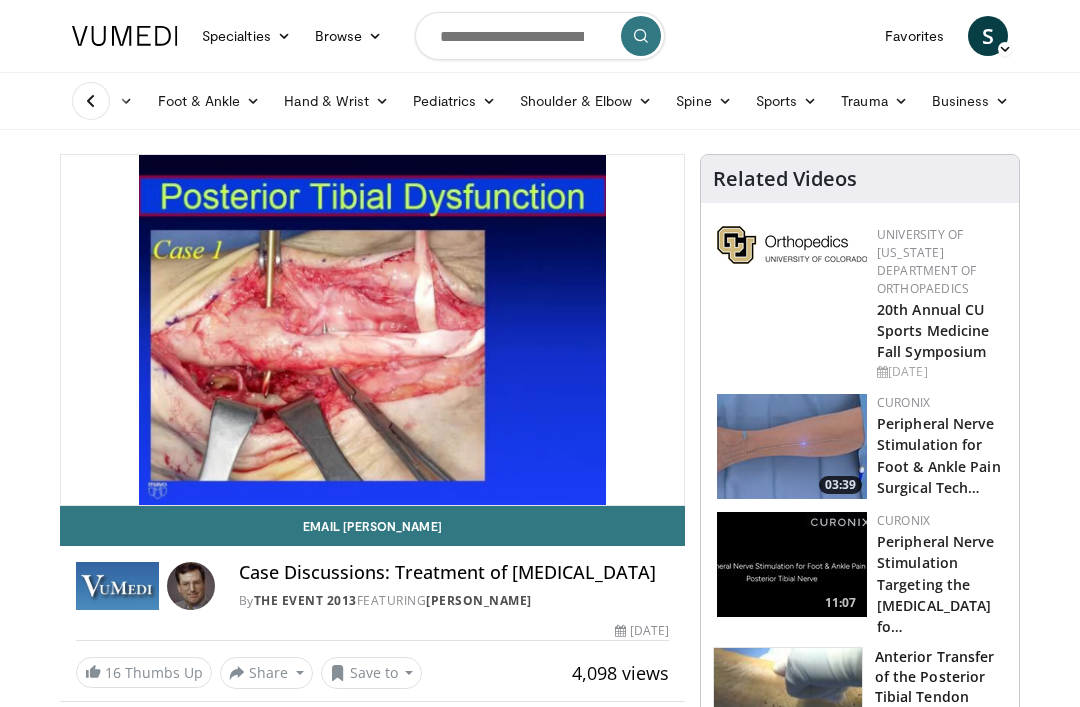 click on "Trauma" at bounding box center [874, 101] 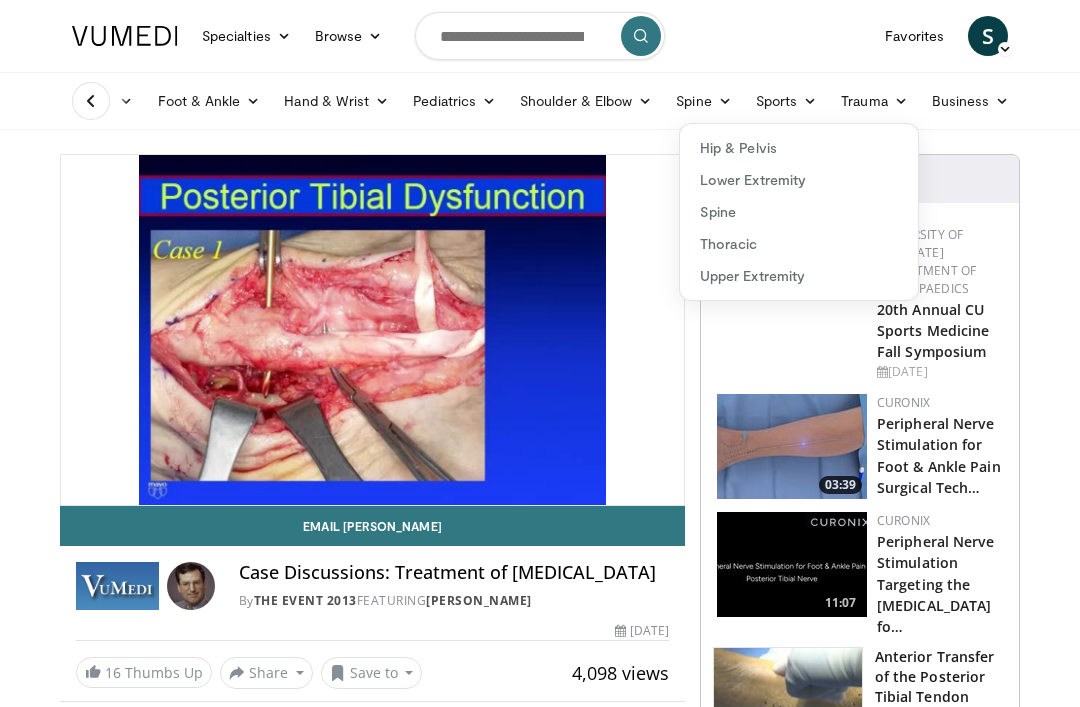 click on "Lower Extremity" at bounding box center [799, 180] 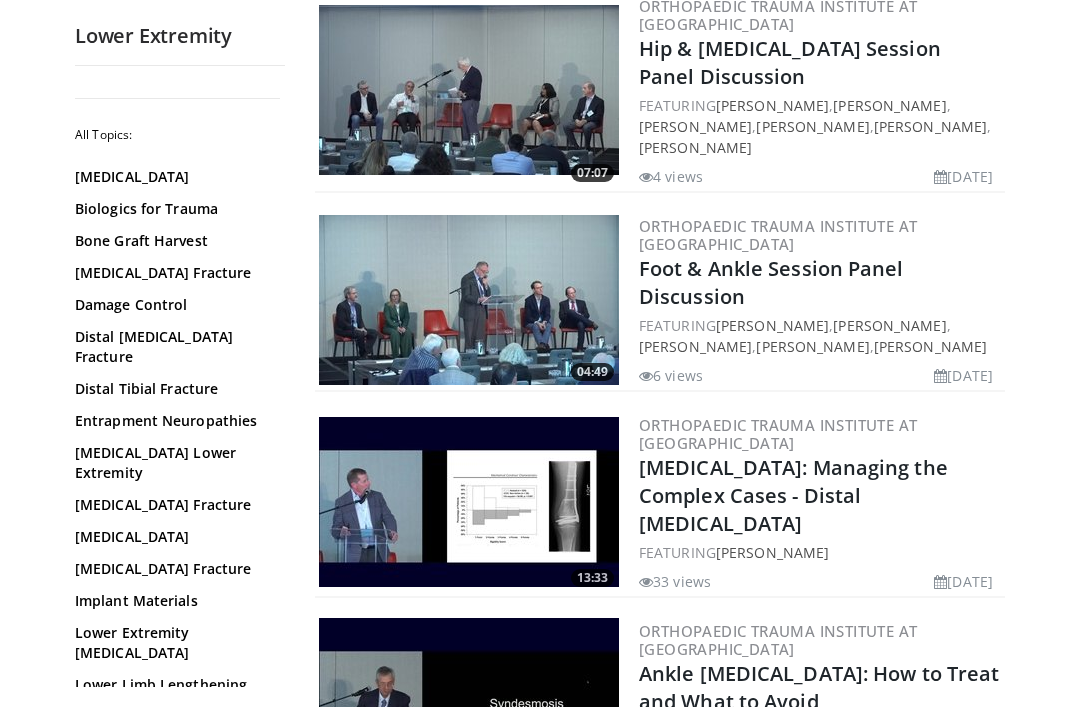 scroll, scrollTop: 3256, scrollLeft: 0, axis: vertical 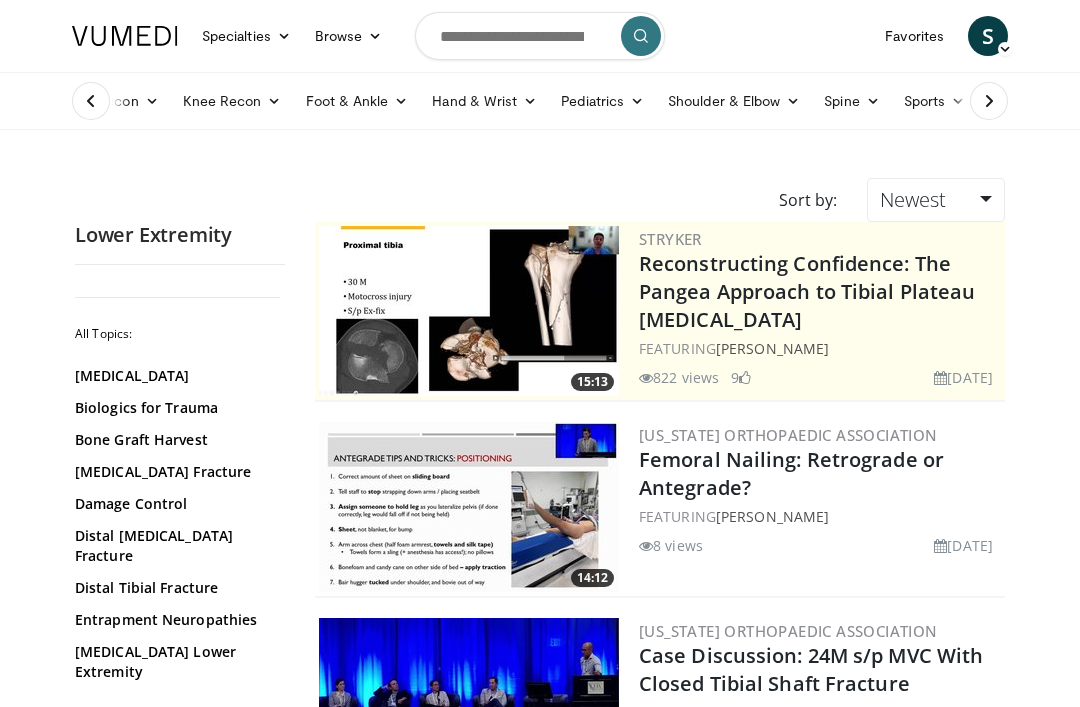 click on "Foot & Ankle" at bounding box center [357, 101] 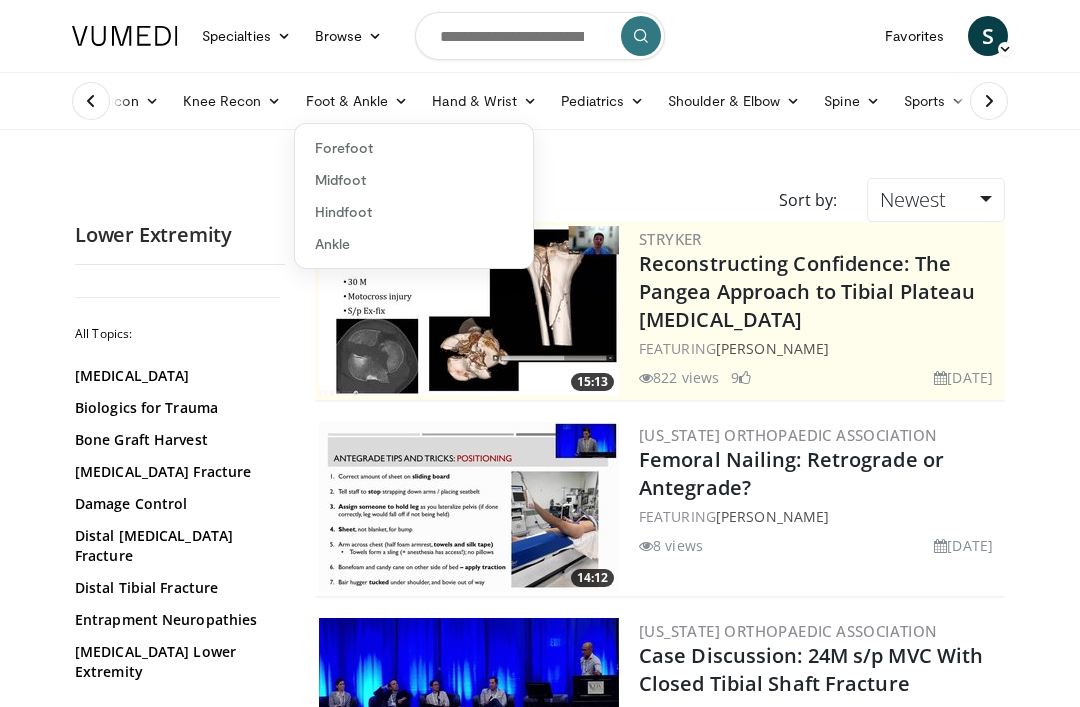 click on "Ankle" at bounding box center [414, 244] 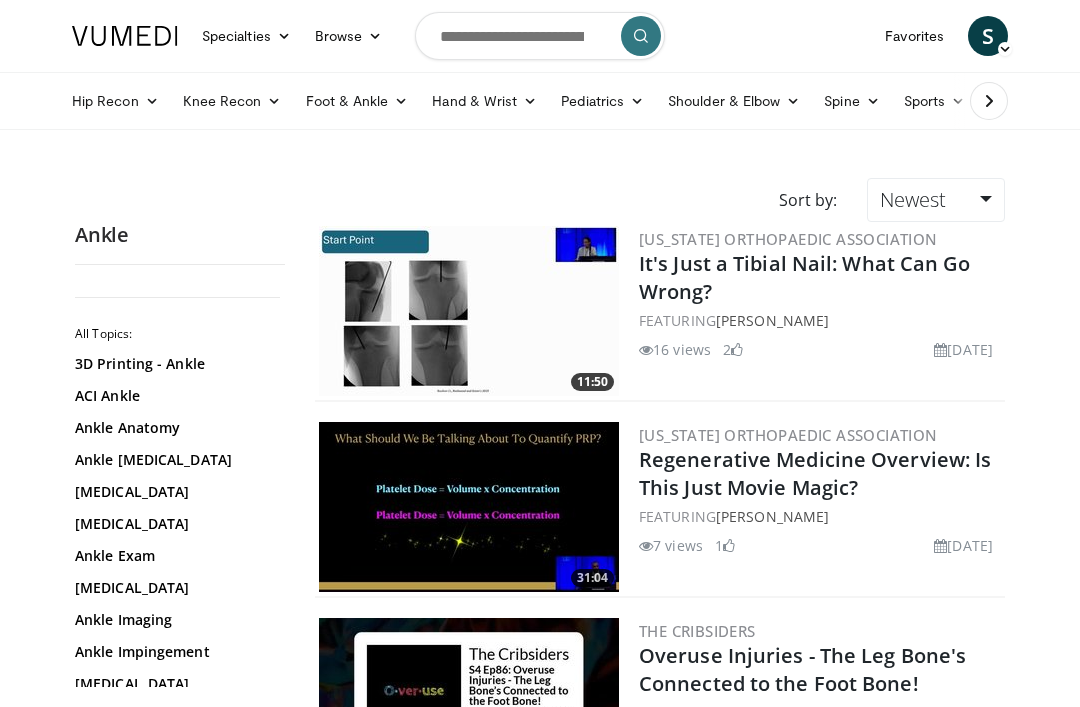 scroll, scrollTop: 0, scrollLeft: 0, axis: both 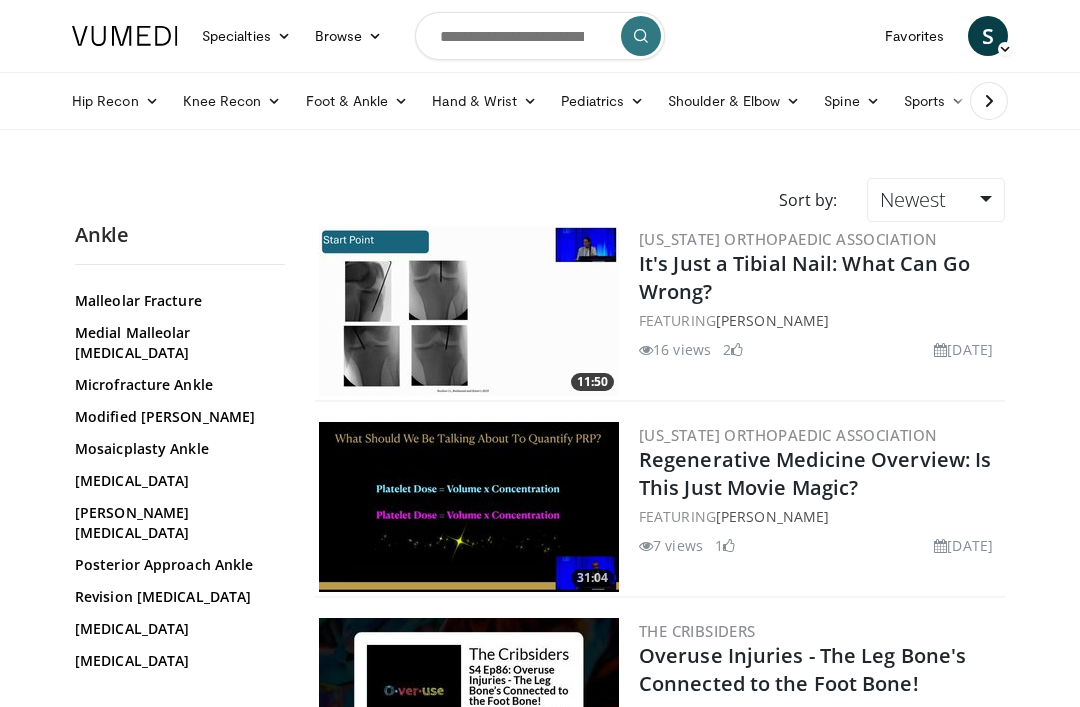 click on "Tibialis Posterior Transfer" at bounding box center [175, 757] 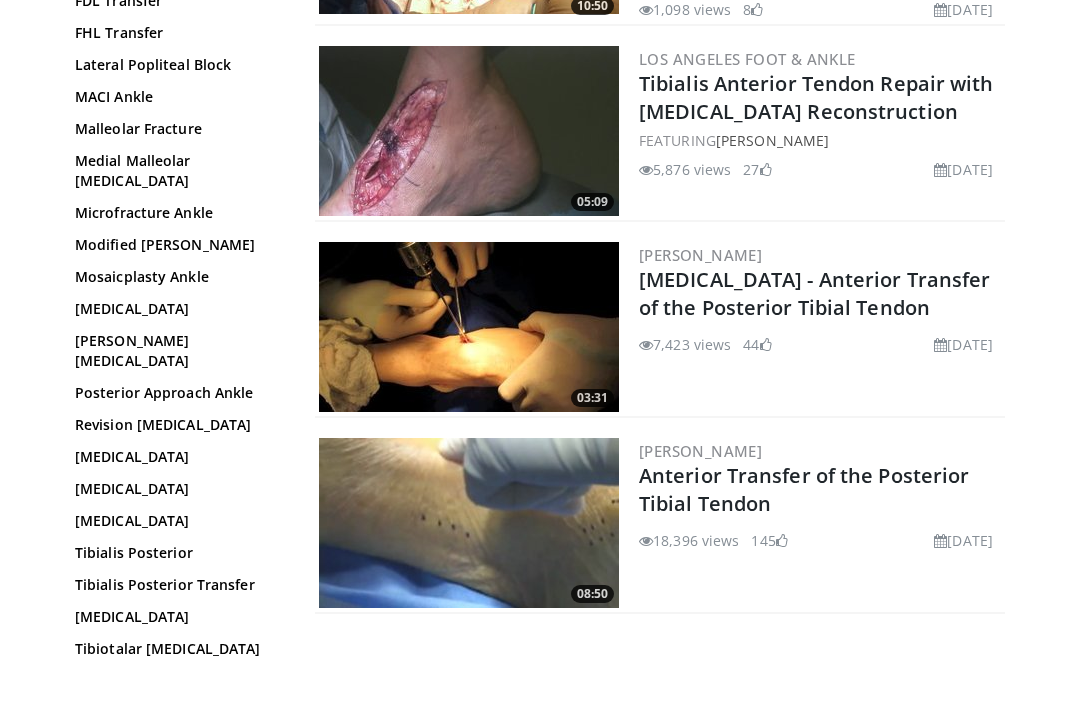 scroll, scrollTop: 1012, scrollLeft: 0, axis: vertical 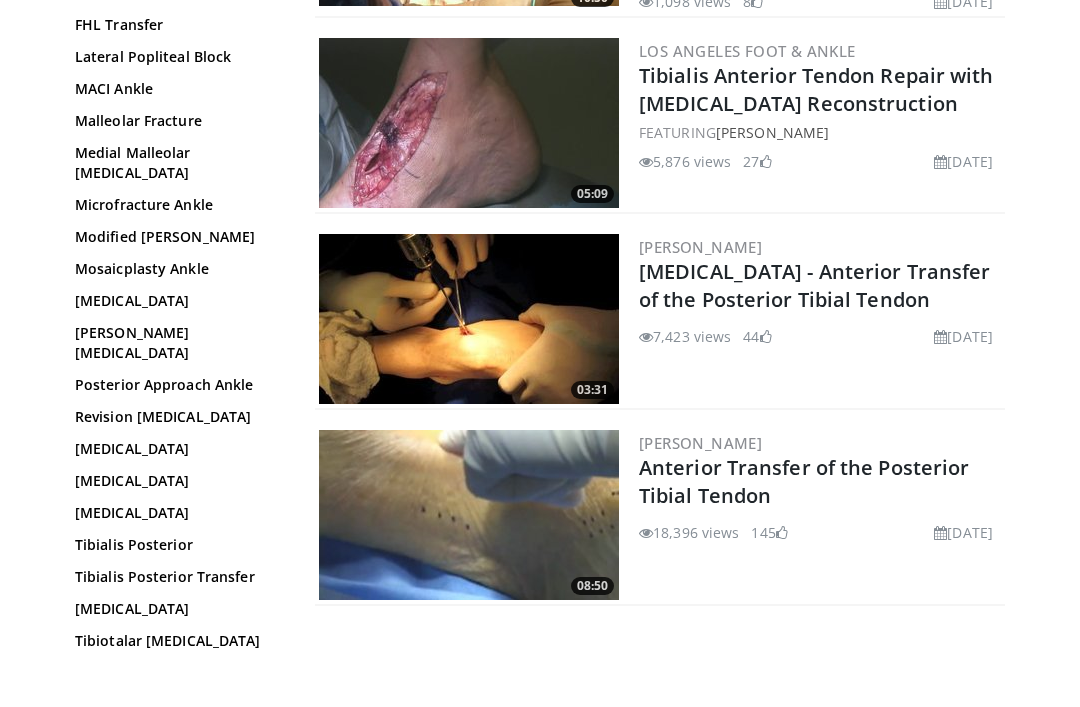 click on "Anterior Transfer of the Posterior Tibial Tendon" at bounding box center [804, 482] 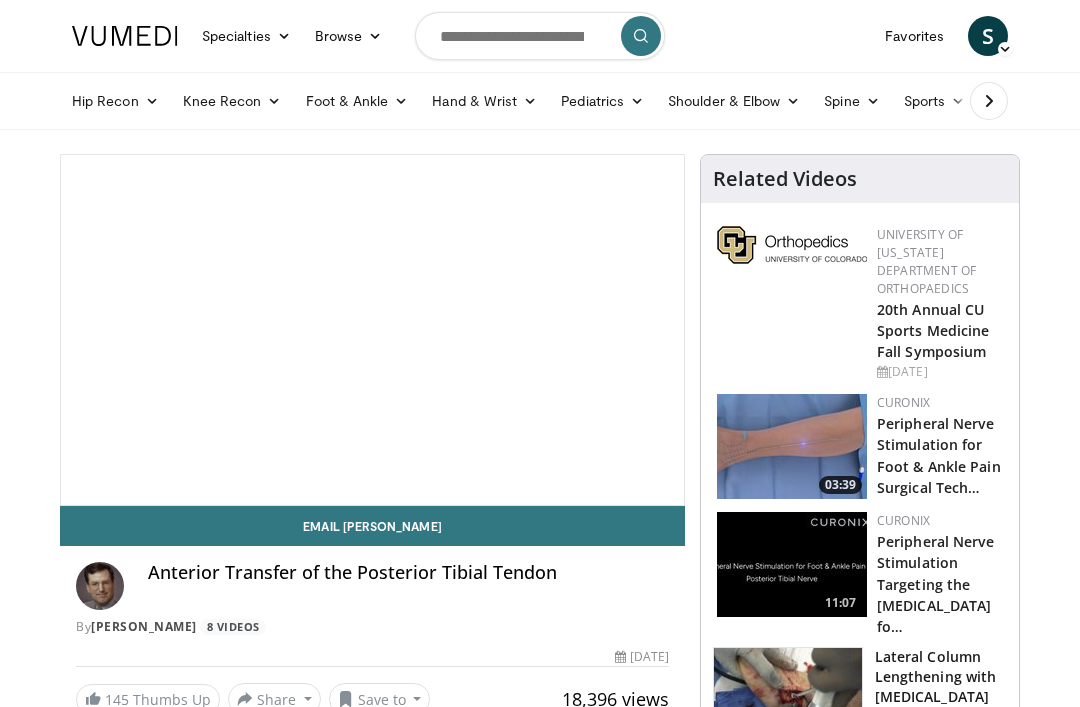 scroll, scrollTop: 0, scrollLeft: 0, axis: both 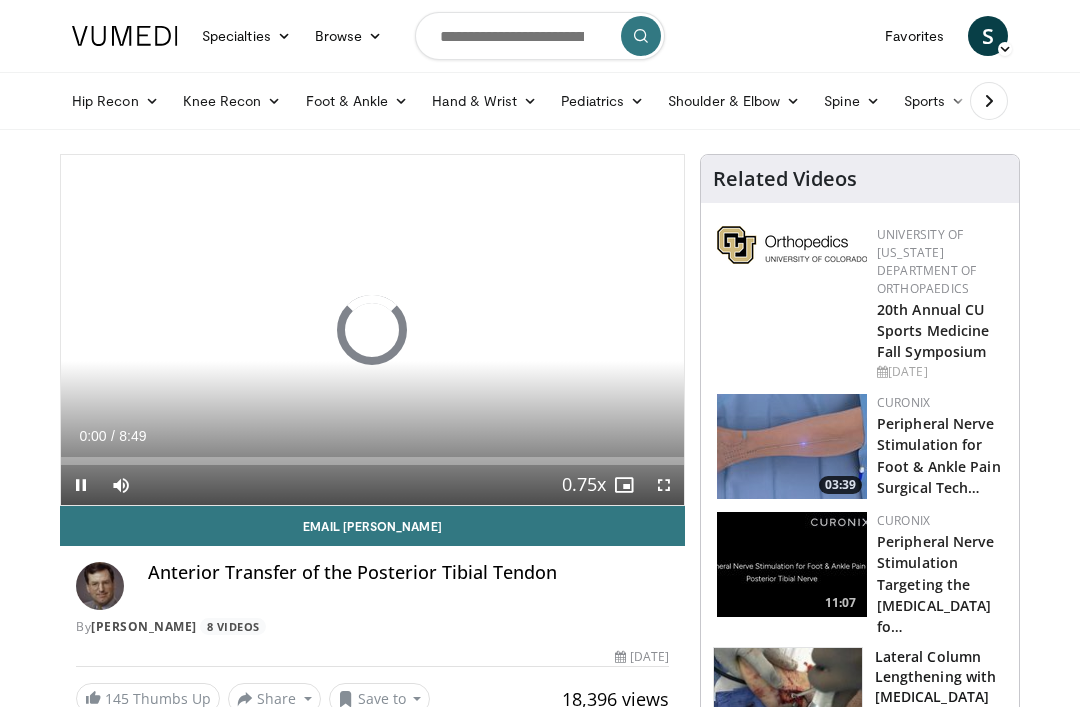 click at bounding box center (664, 485) 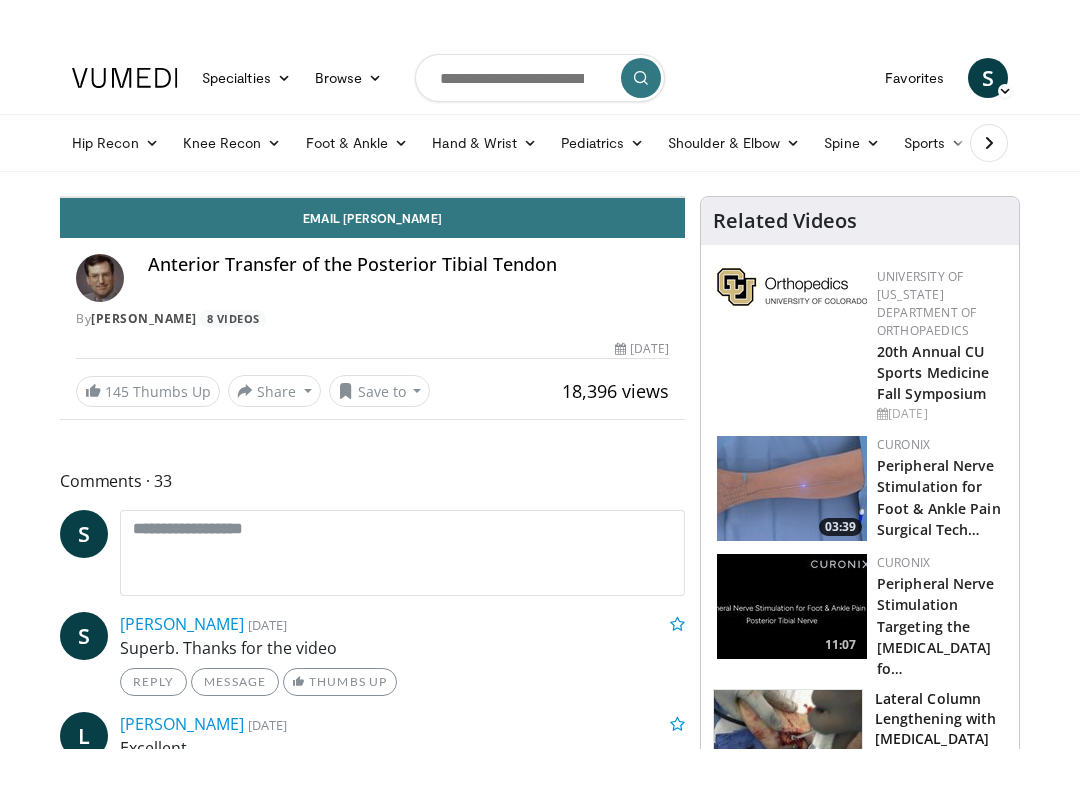 scroll, scrollTop: 20, scrollLeft: 0, axis: vertical 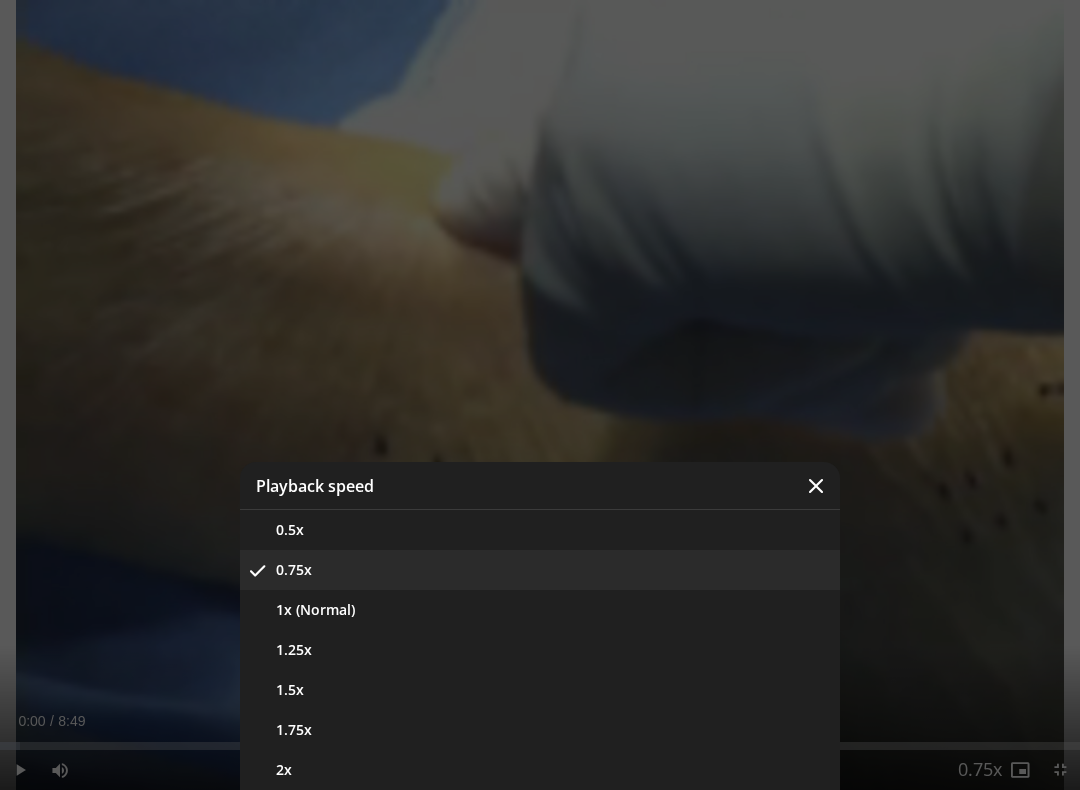 click on "1x (Normal)" at bounding box center (540, 610) 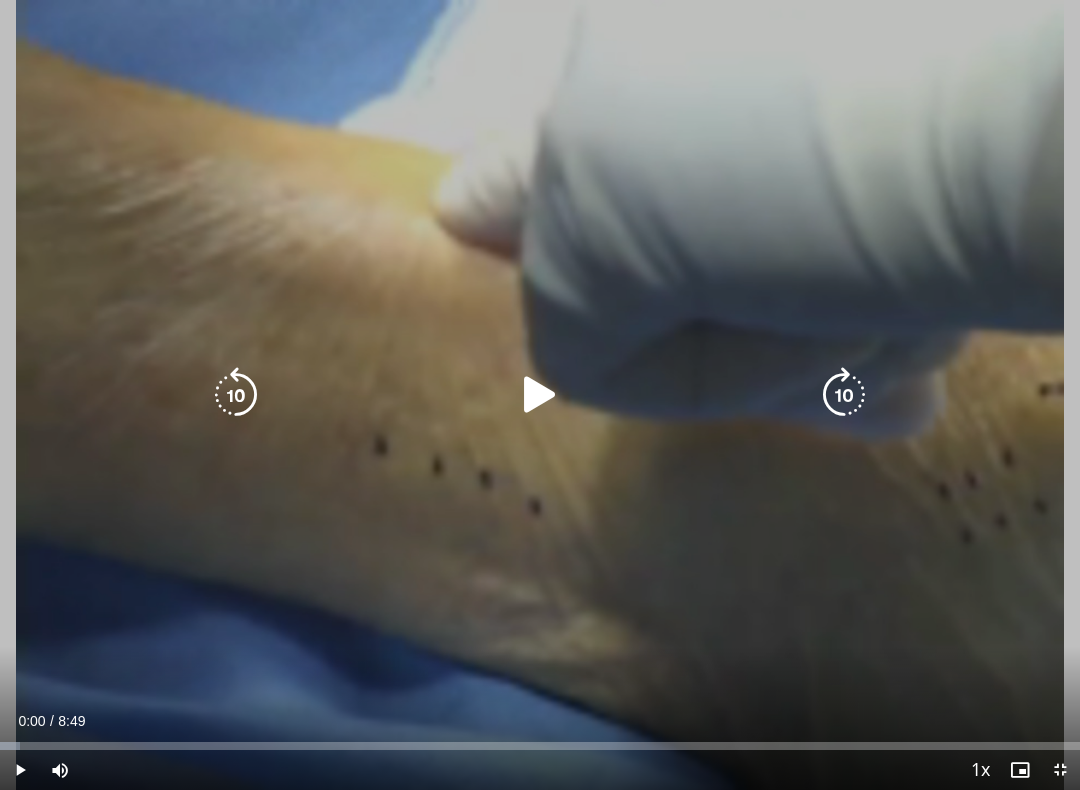 click at bounding box center [540, 395] 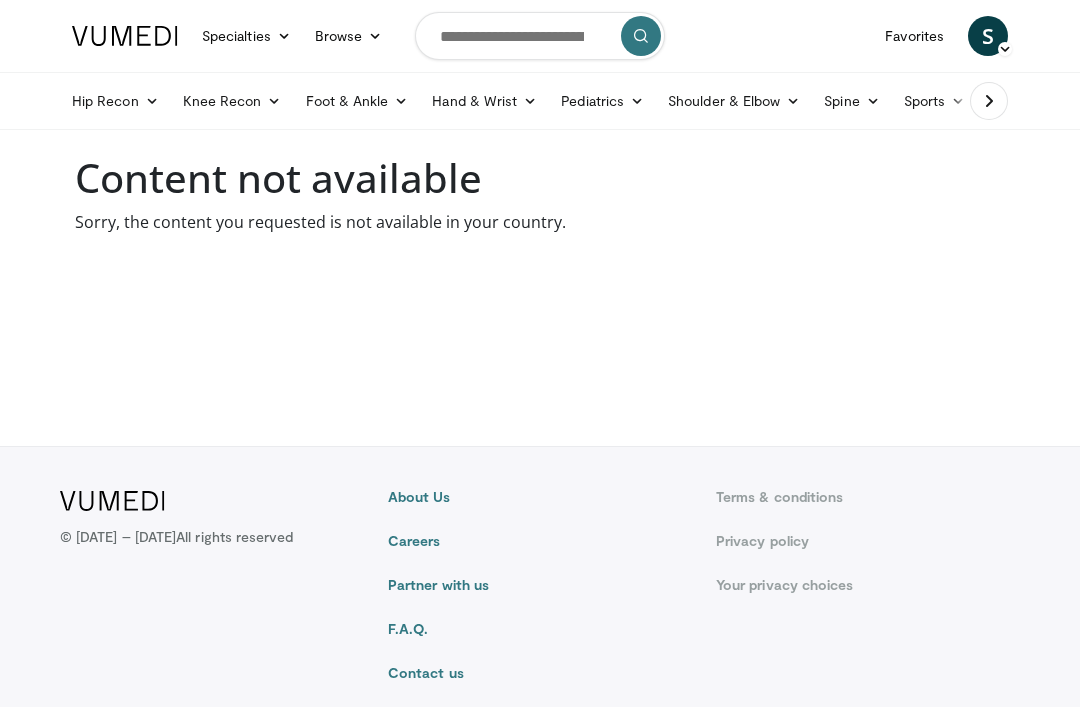 scroll, scrollTop: 0, scrollLeft: 0, axis: both 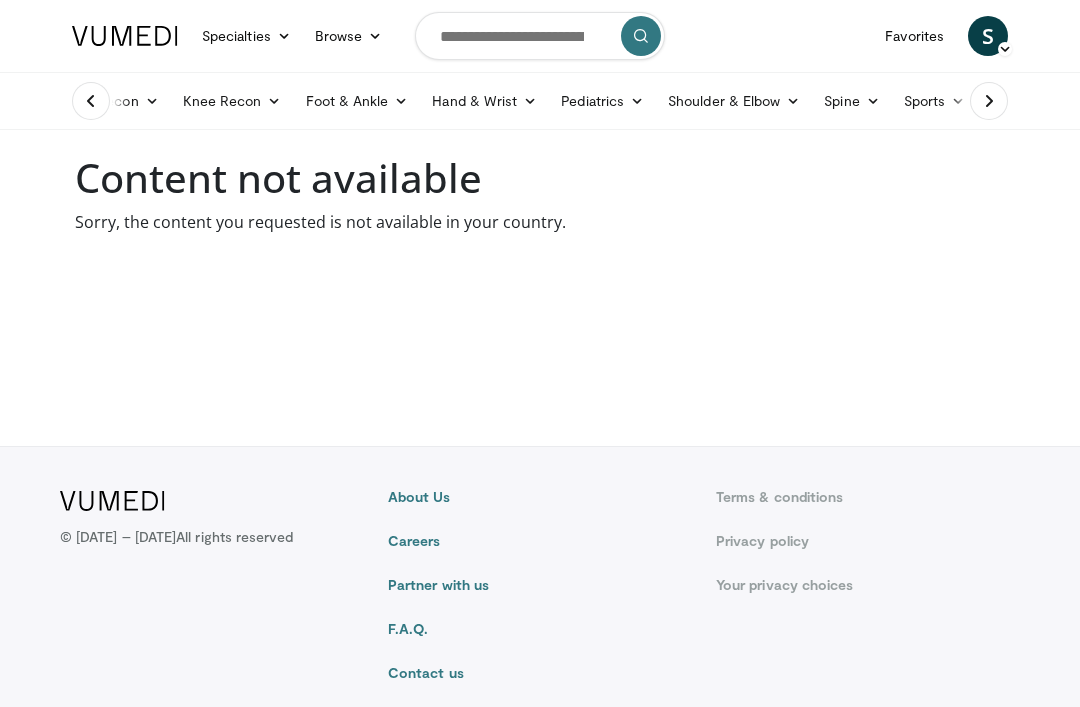 click on "Pediatrics" at bounding box center (602, 101) 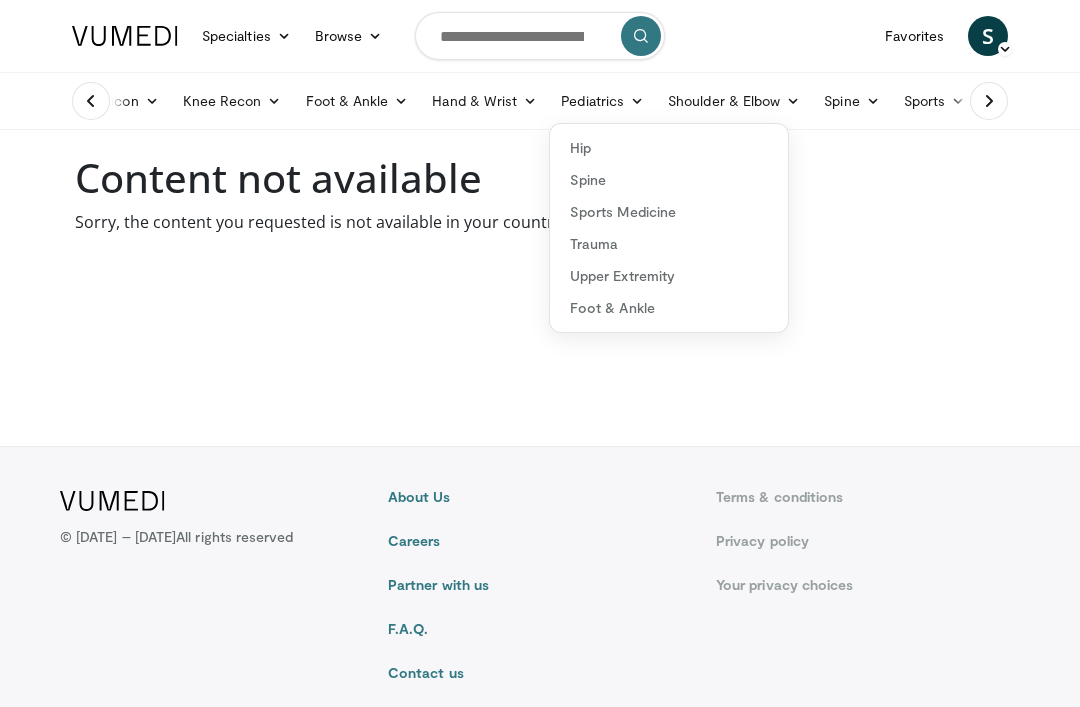 click on "Foot & Ankle" at bounding box center (357, 101) 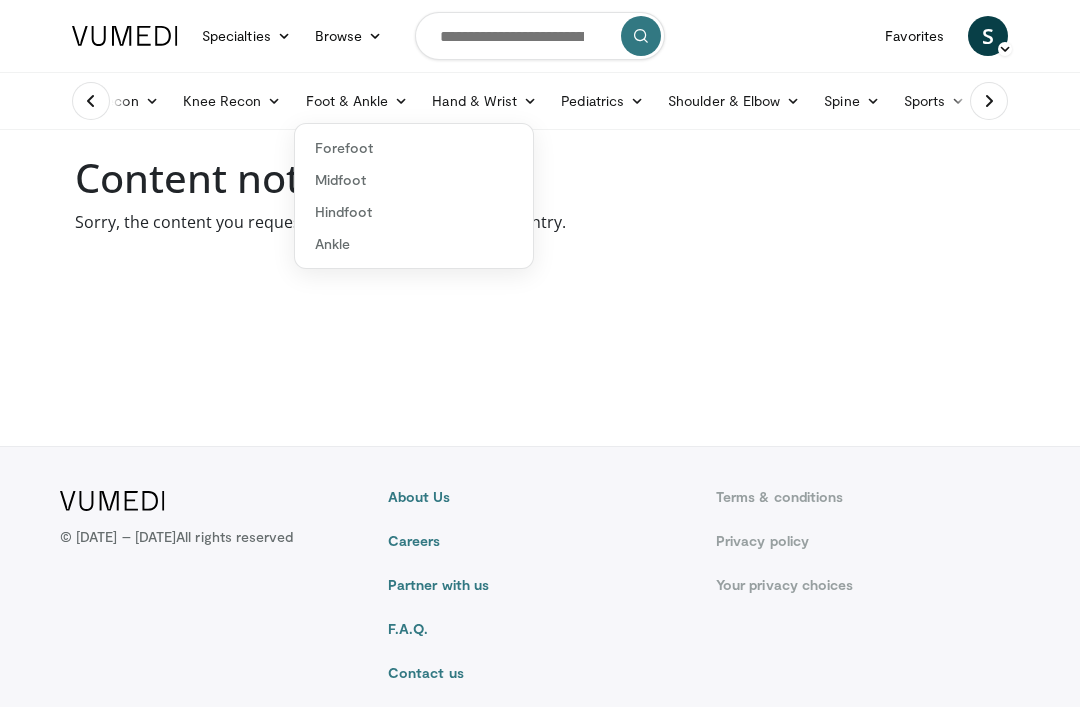 click on "Forefoot" at bounding box center (414, 148) 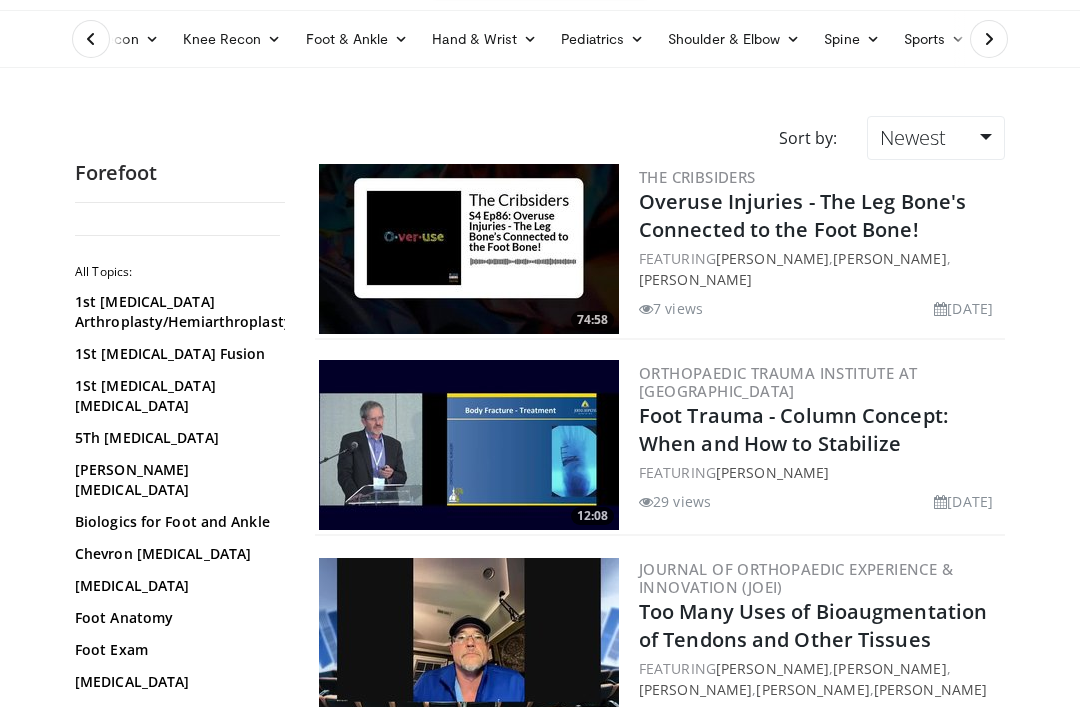 scroll, scrollTop: 103, scrollLeft: 0, axis: vertical 